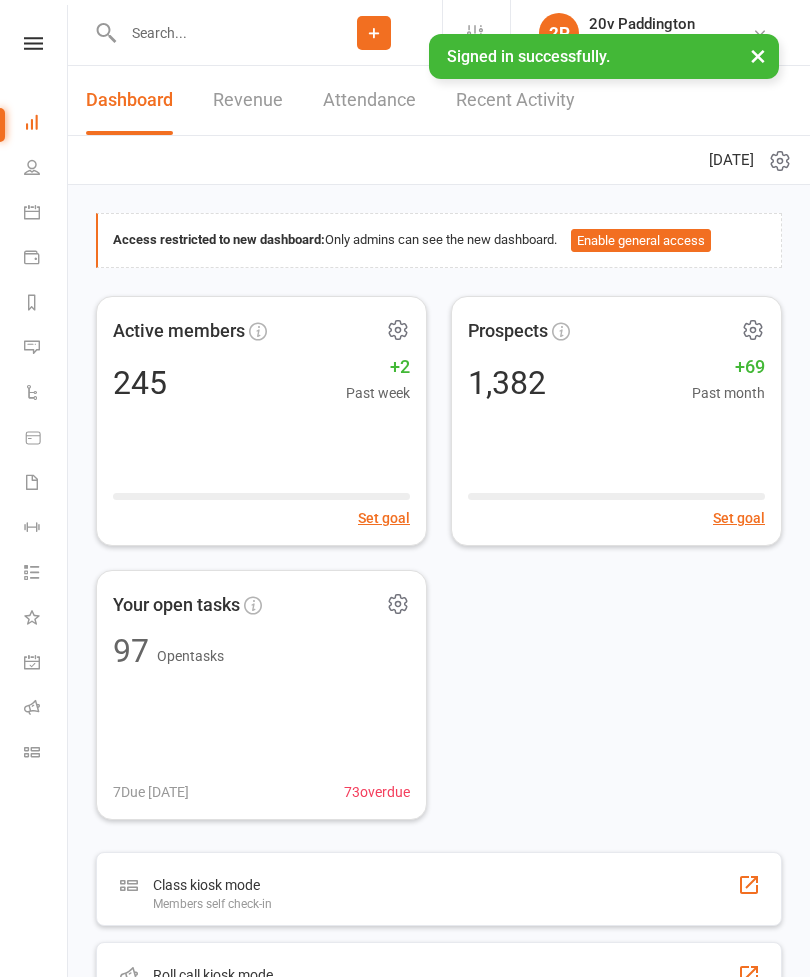 scroll, scrollTop: 0, scrollLeft: 0, axis: both 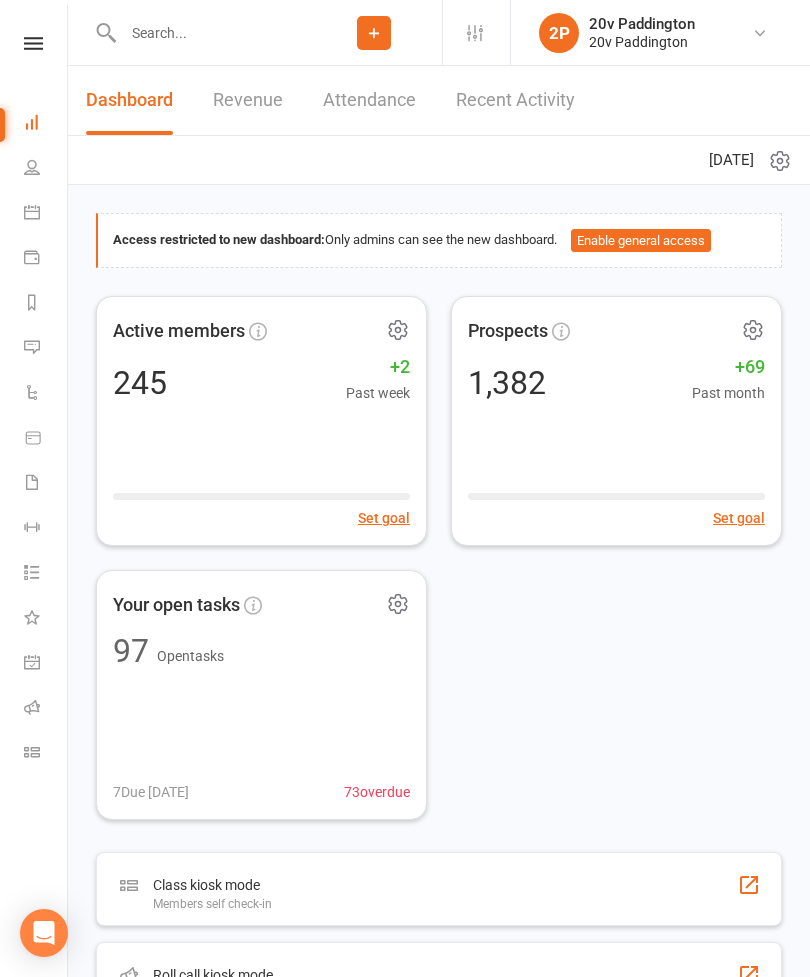 click on "Calendar" at bounding box center (46, 214) 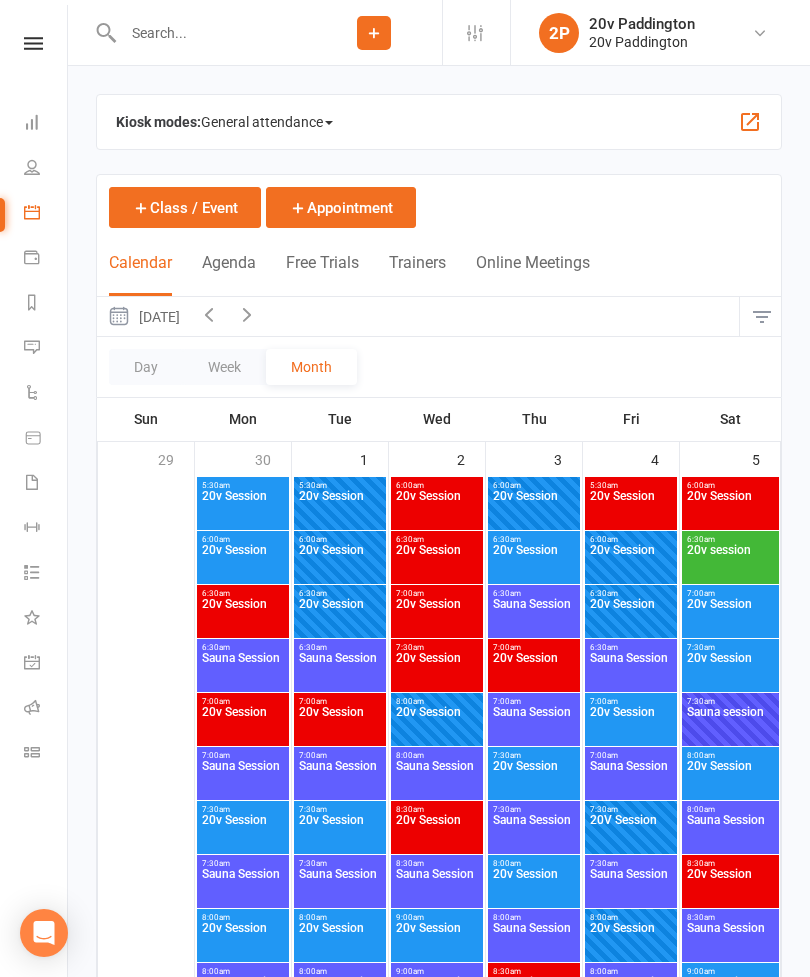 click on "Agenda" at bounding box center [229, 274] 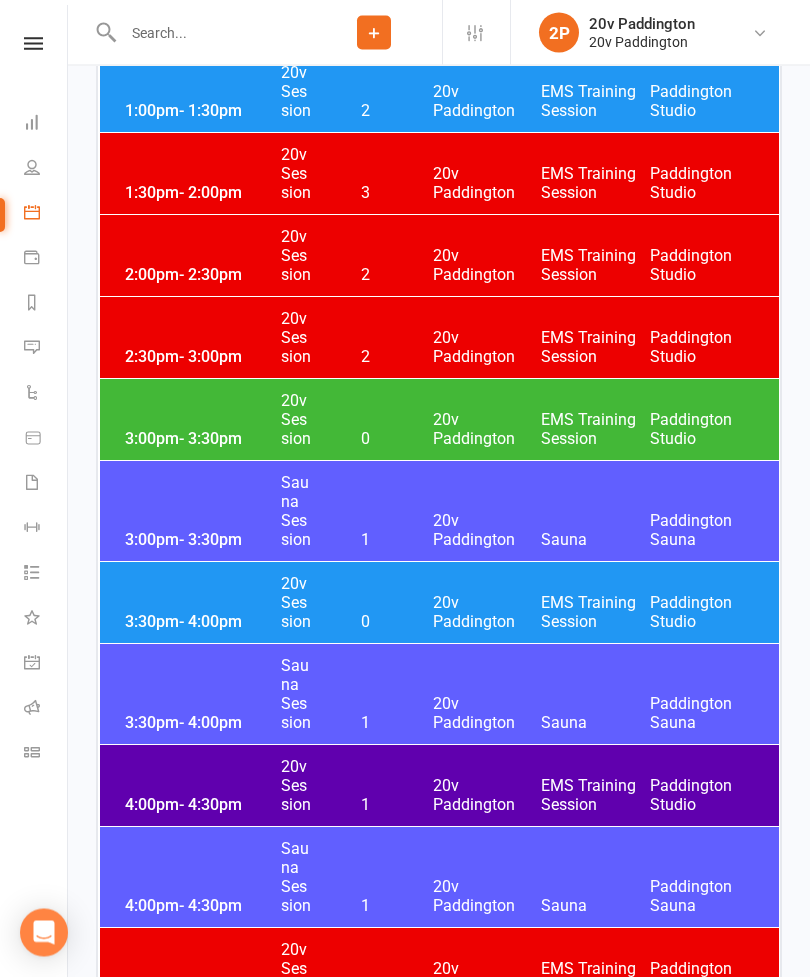 click on "20v Paddington" at bounding box center (487, 430) 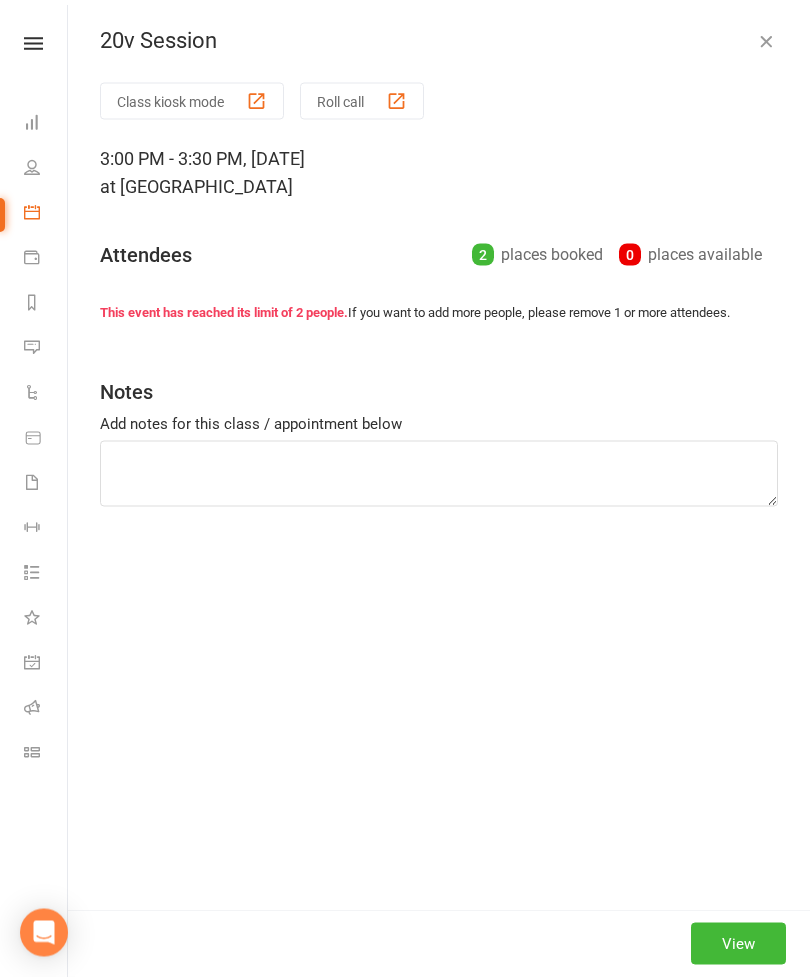 scroll, scrollTop: 2841, scrollLeft: 0, axis: vertical 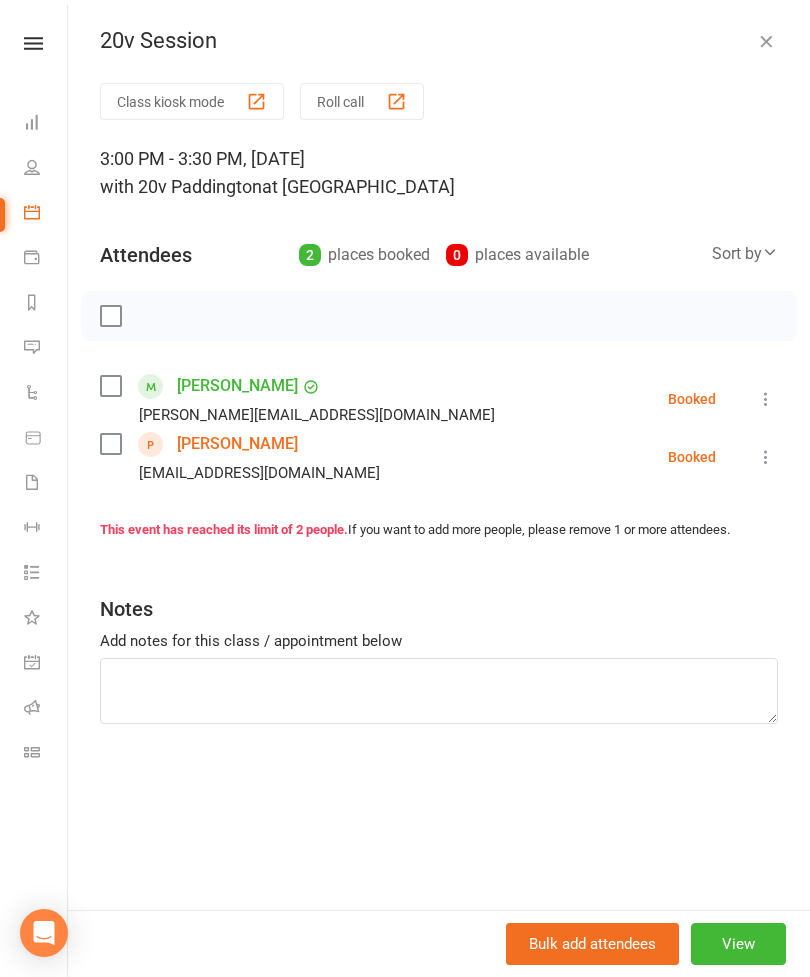 click on "[PERSON_NAME]" at bounding box center (237, 444) 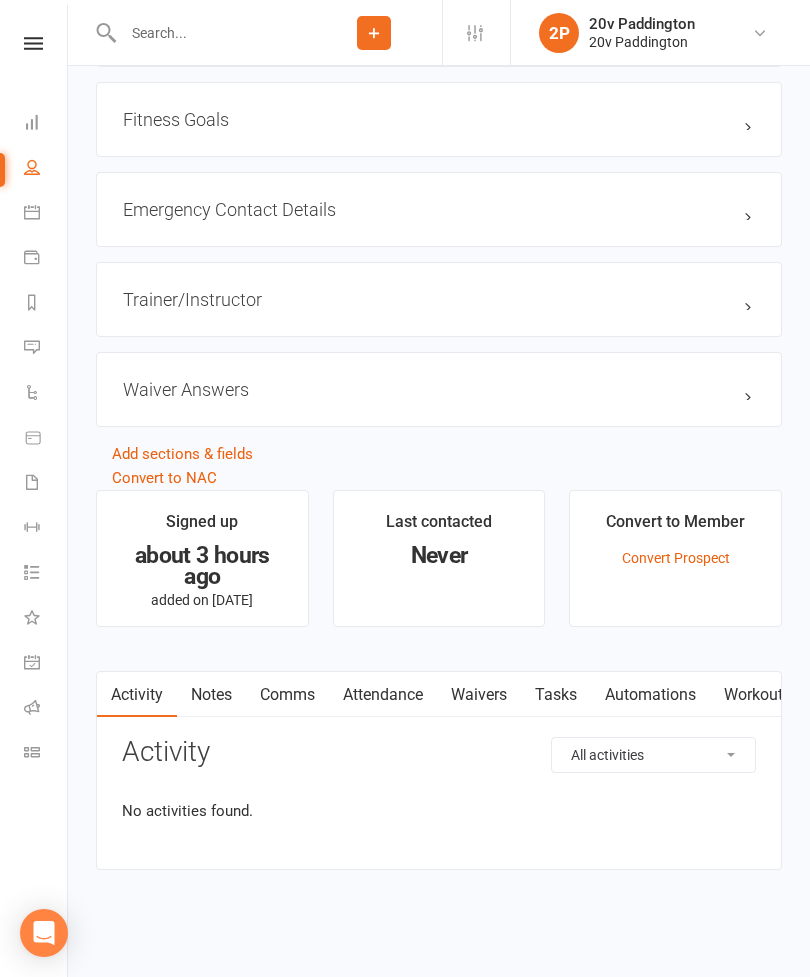 scroll, scrollTop: 0, scrollLeft: 0, axis: both 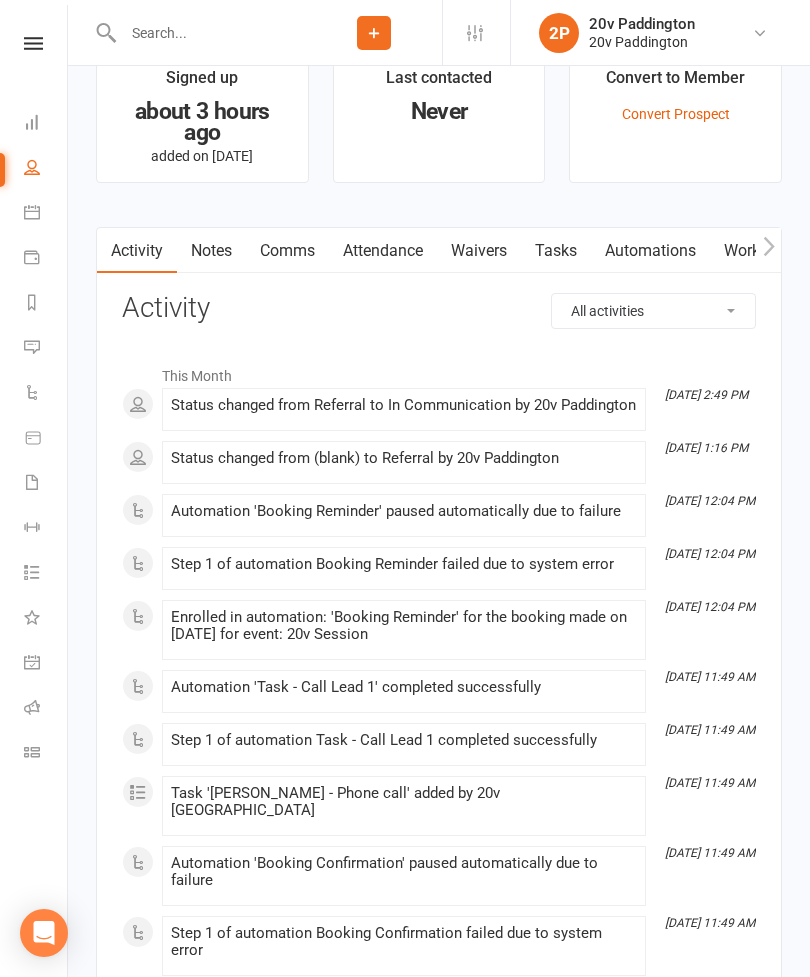 click on "Waivers" at bounding box center [479, 251] 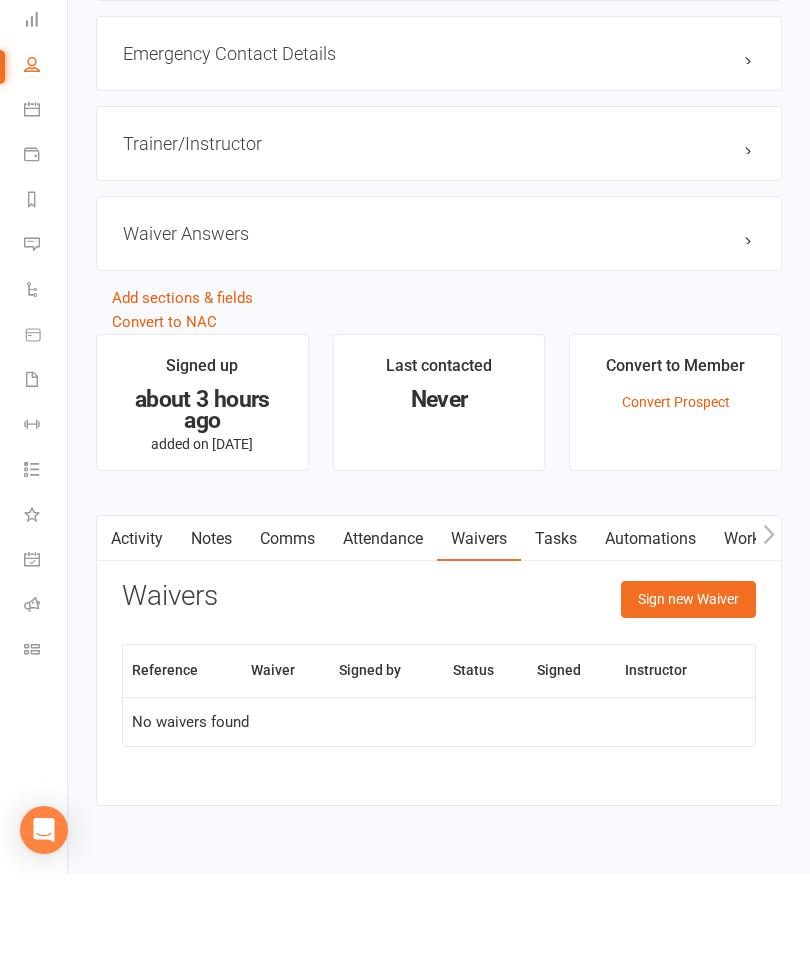scroll, scrollTop: 1772, scrollLeft: 0, axis: vertical 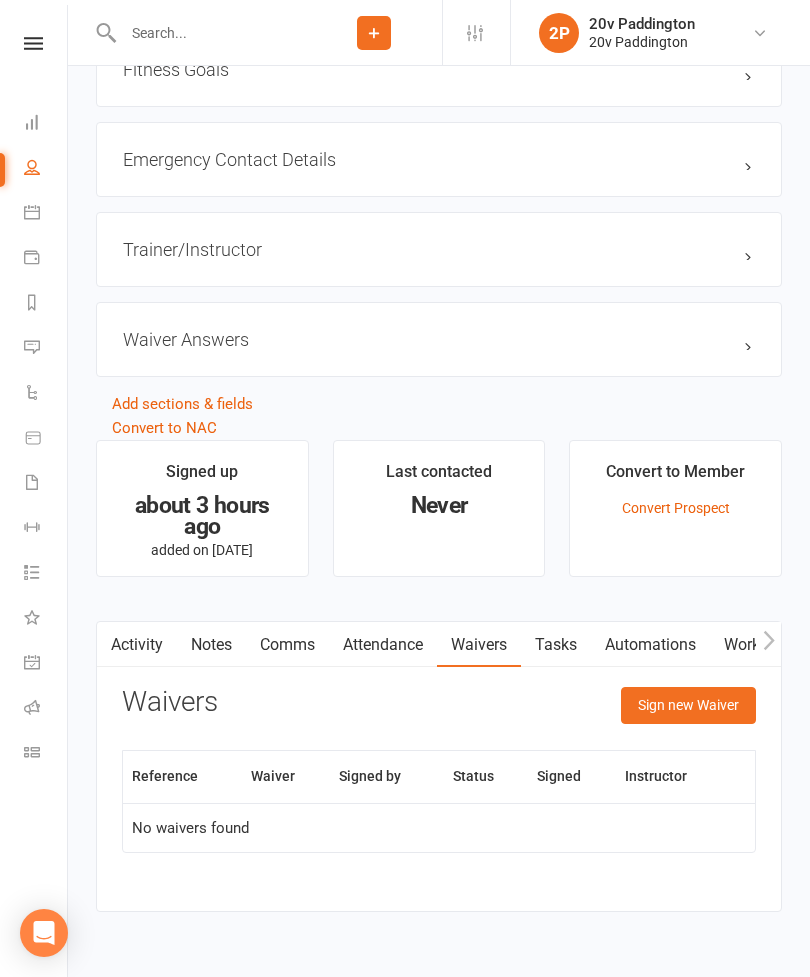 click on "Sign new Waiver" at bounding box center (688, 705) 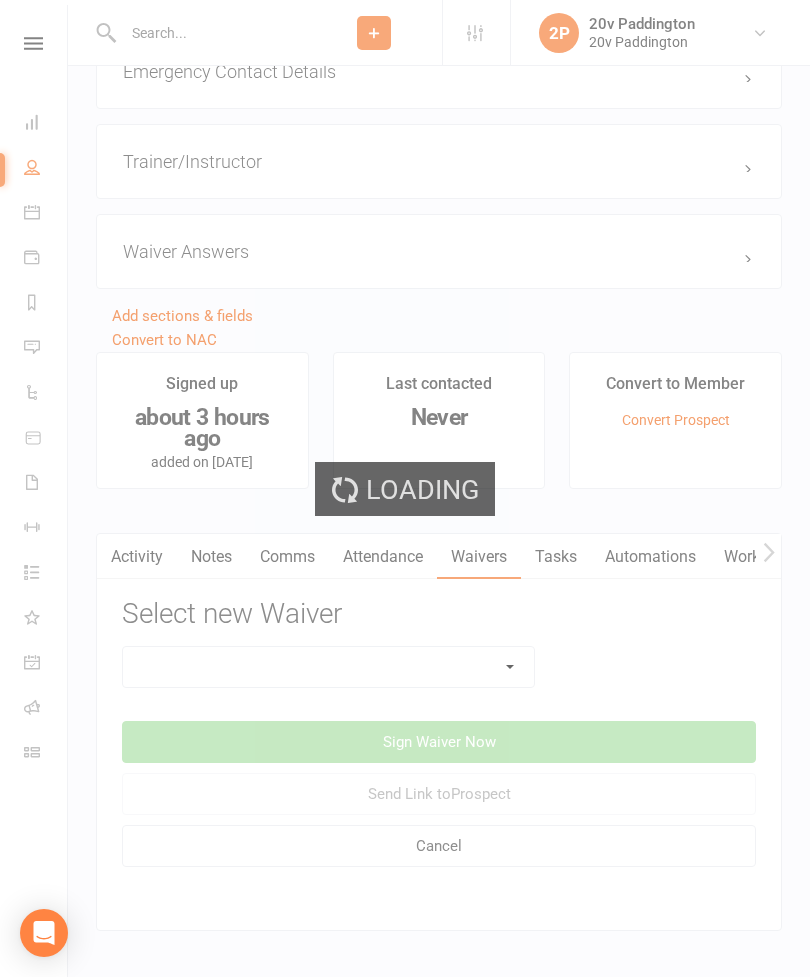scroll, scrollTop: 1880, scrollLeft: 0, axis: vertical 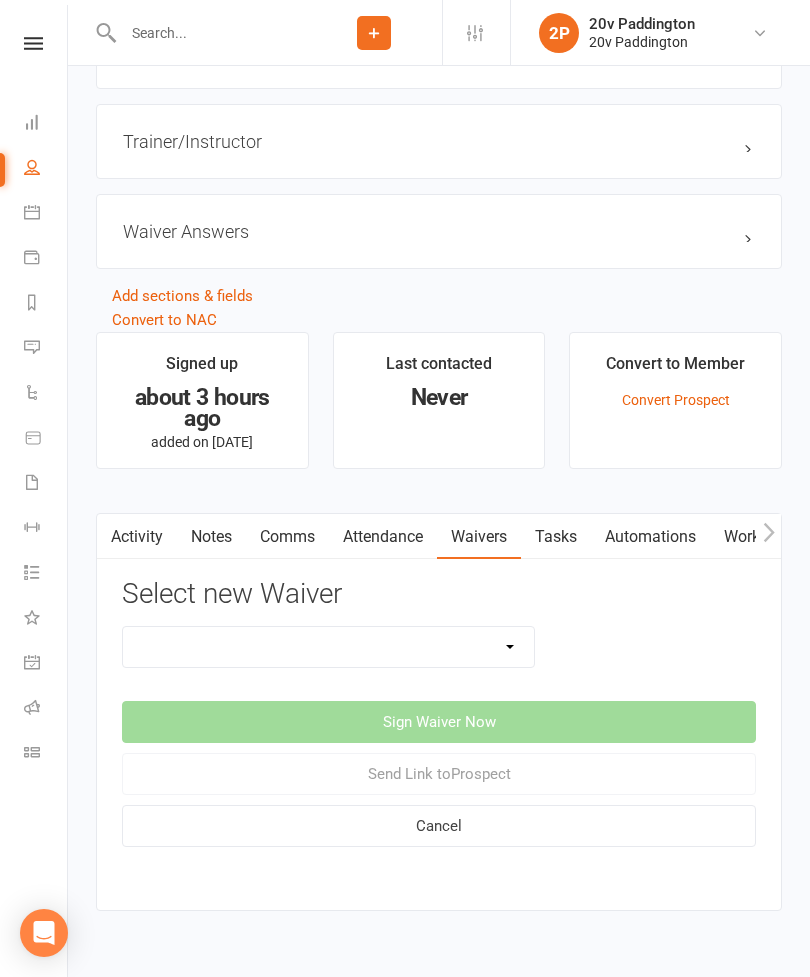 click on "20v Ambassador Program 20v Pre Exercise Questionnaire 20V Sauna Sessions 2 Session Kickstarter Program Casual Kickstarter Only Web Membership Sign Up Membership Sign Up (Deals) Membership Sign Up (Deals) (1) Membership Upgrade/Downgrade Update Payment Details" at bounding box center (328, 647) 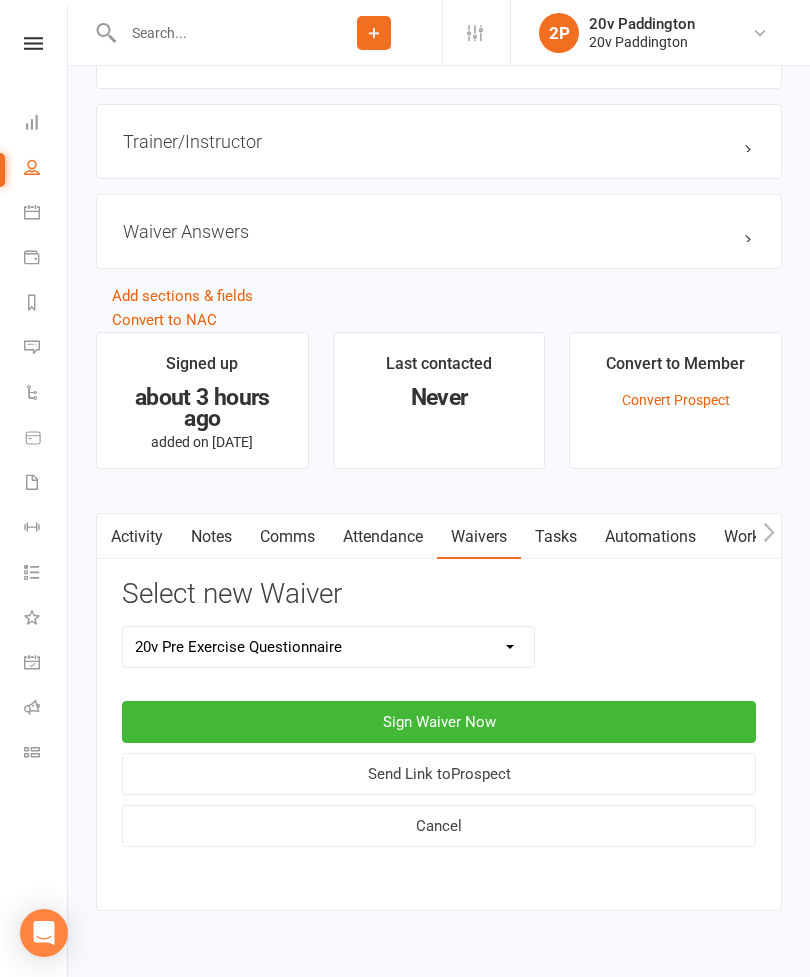 click on "Sign Waiver Now" at bounding box center [439, 722] 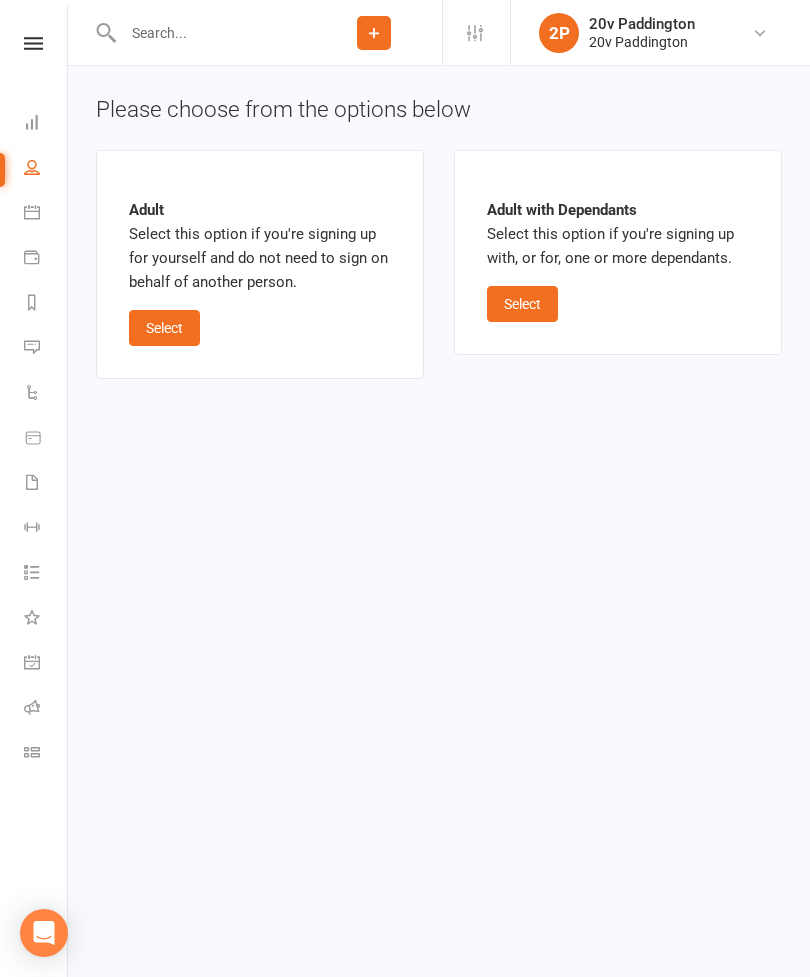 scroll, scrollTop: 0, scrollLeft: 0, axis: both 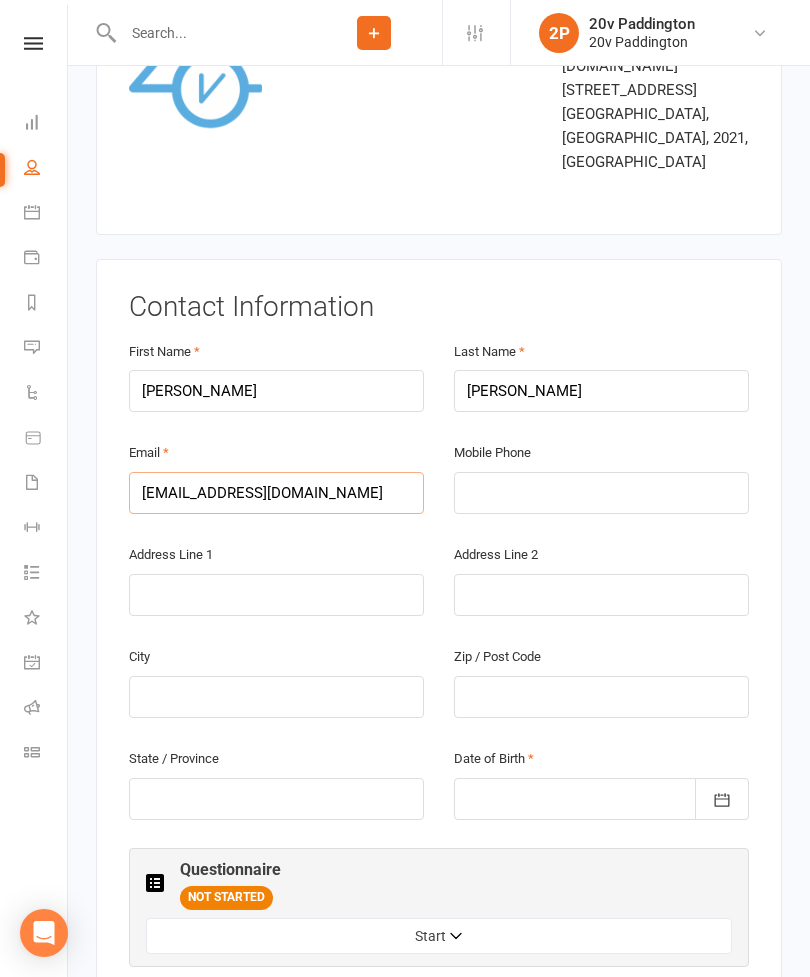 click on "[EMAIL_ADDRESS][DOMAIN_NAME]" at bounding box center (276, 493) 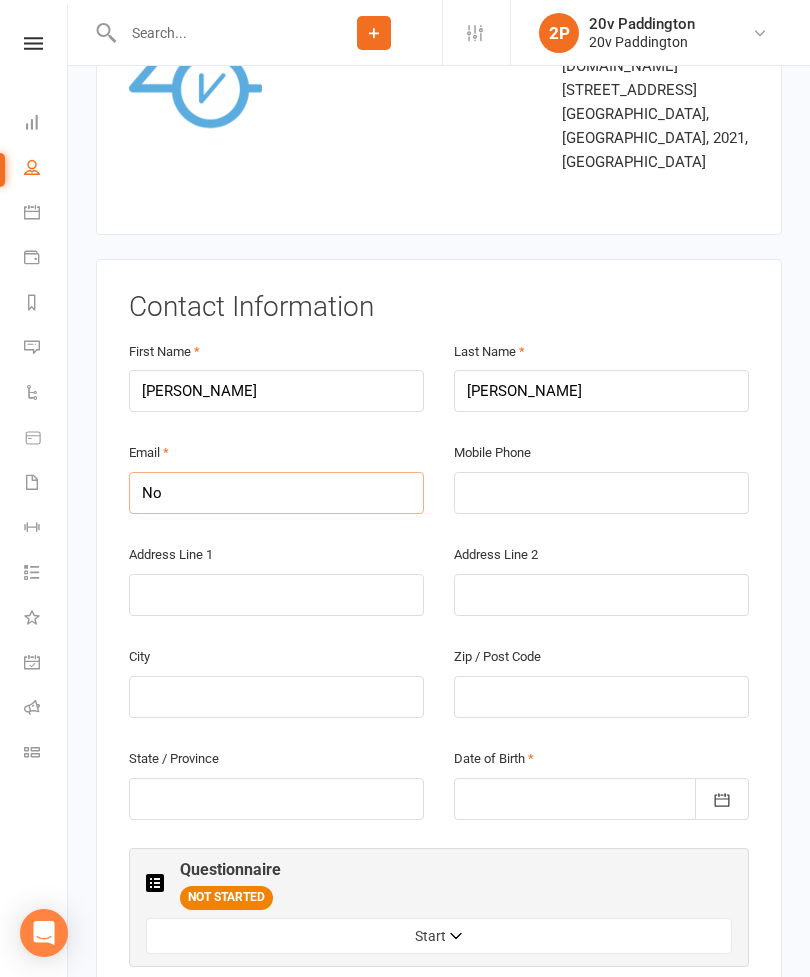 type on "N" 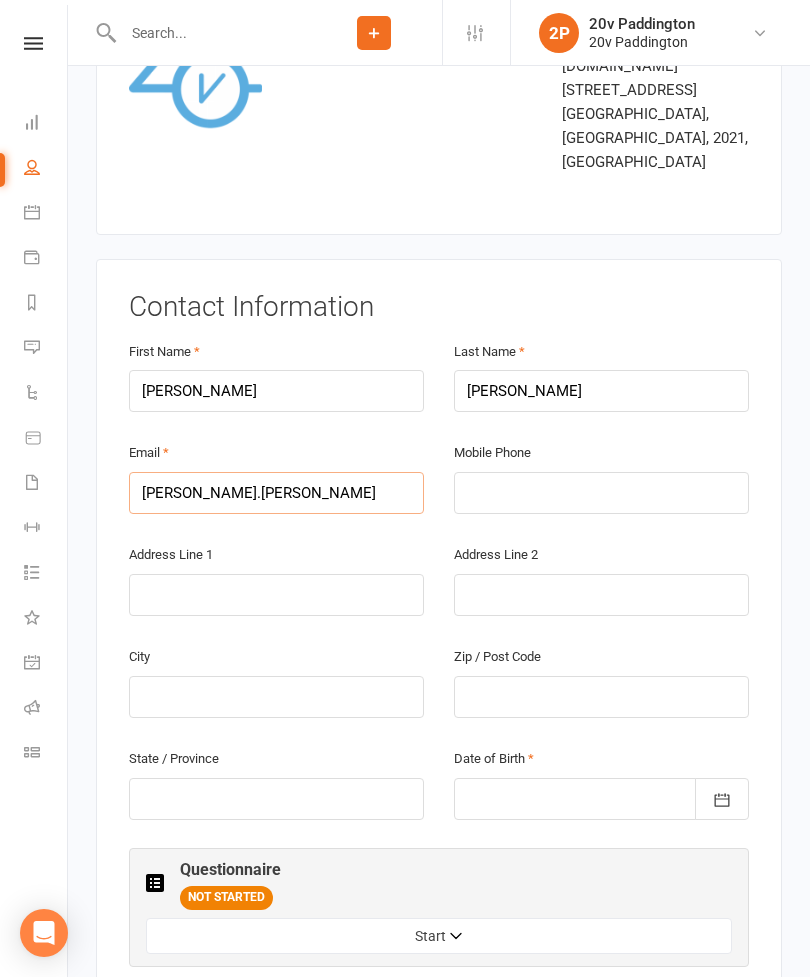 click on "[PERSON_NAME].[PERSON_NAME]" at bounding box center [276, 493] 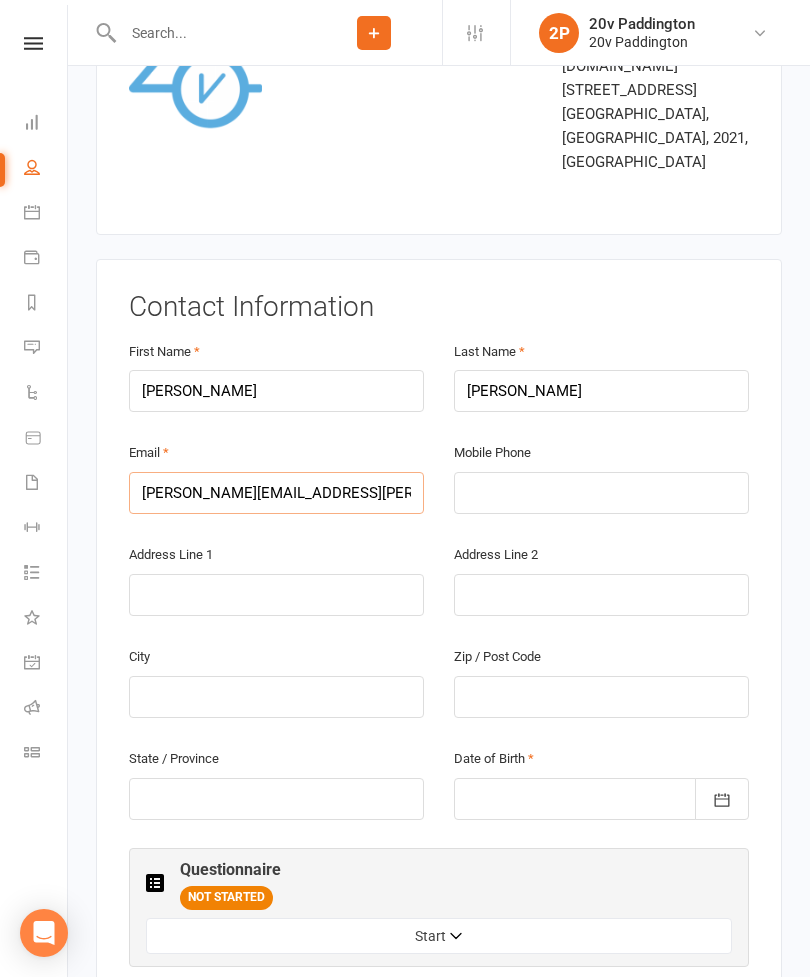 type on "[PERSON_NAME][EMAIL_ADDRESS][PERSON_NAME][DOMAIN_NAME]" 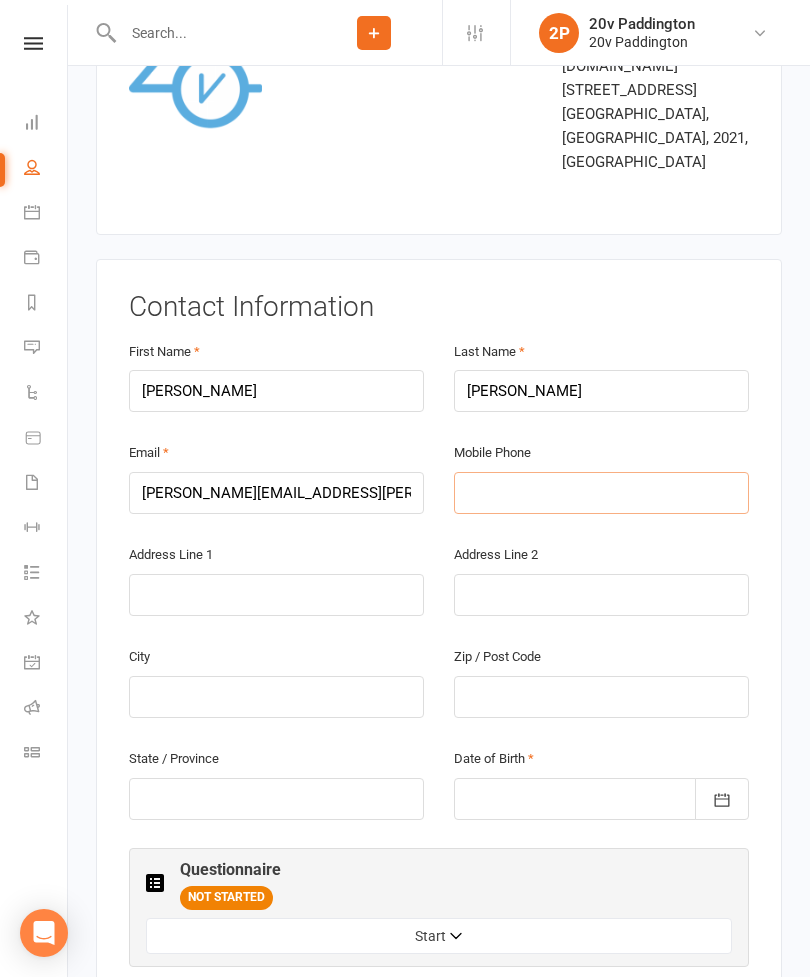 click at bounding box center (601, 493) 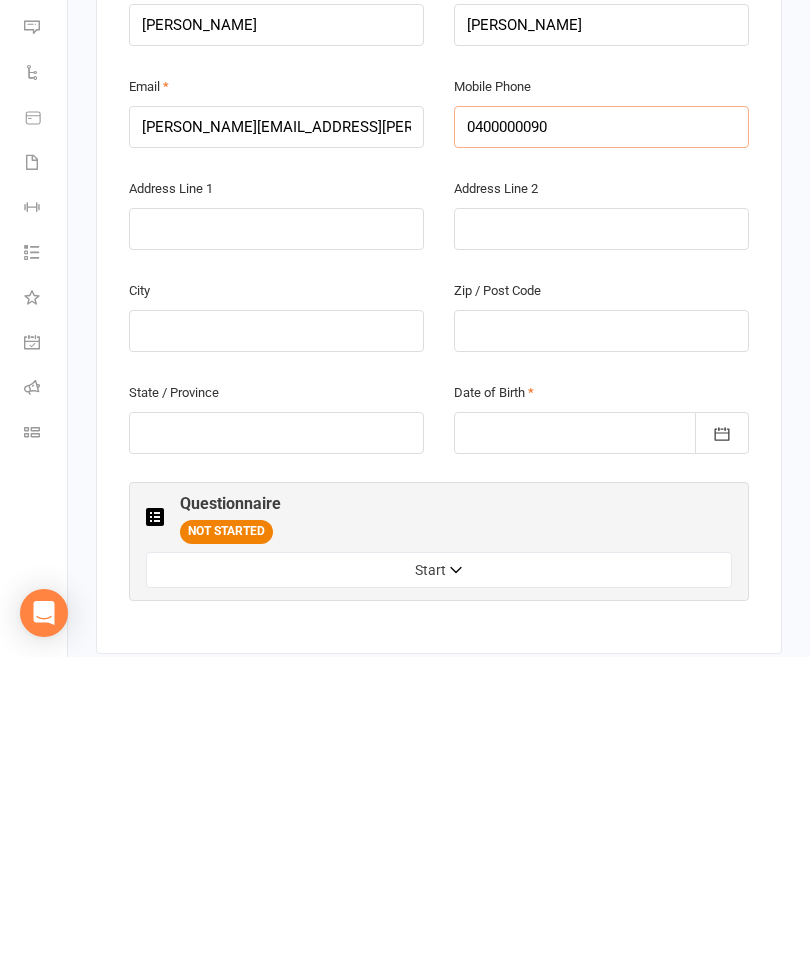 scroll, scrollTop: 285, scrollLeft: 0, axis: vertical 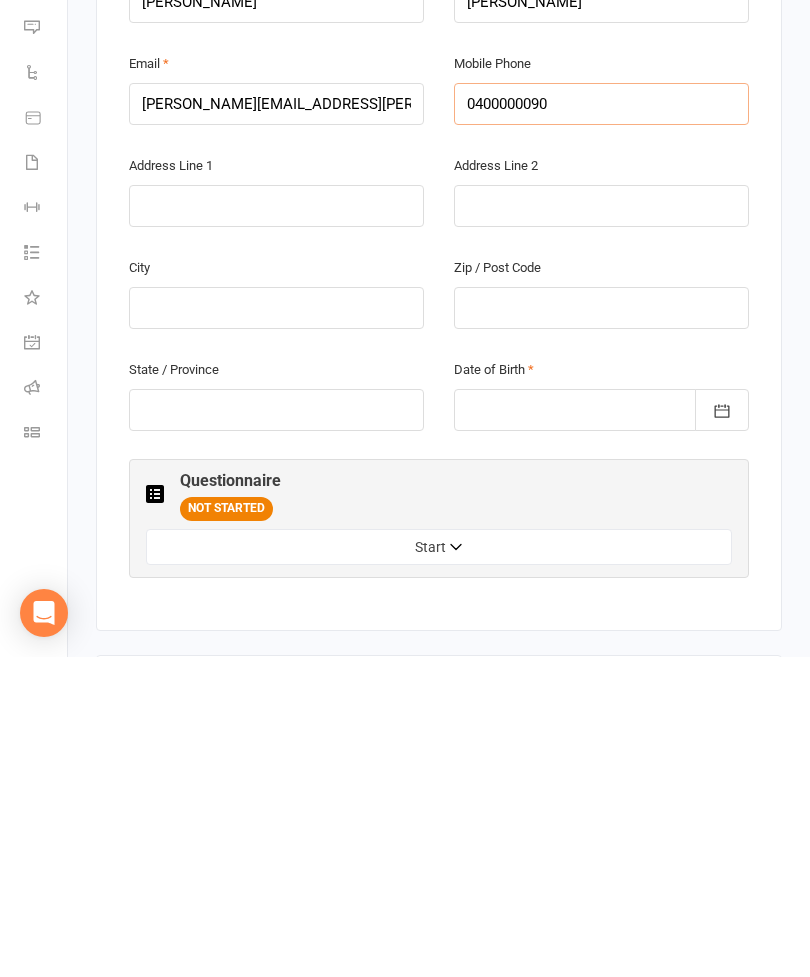 type on "0400000090" 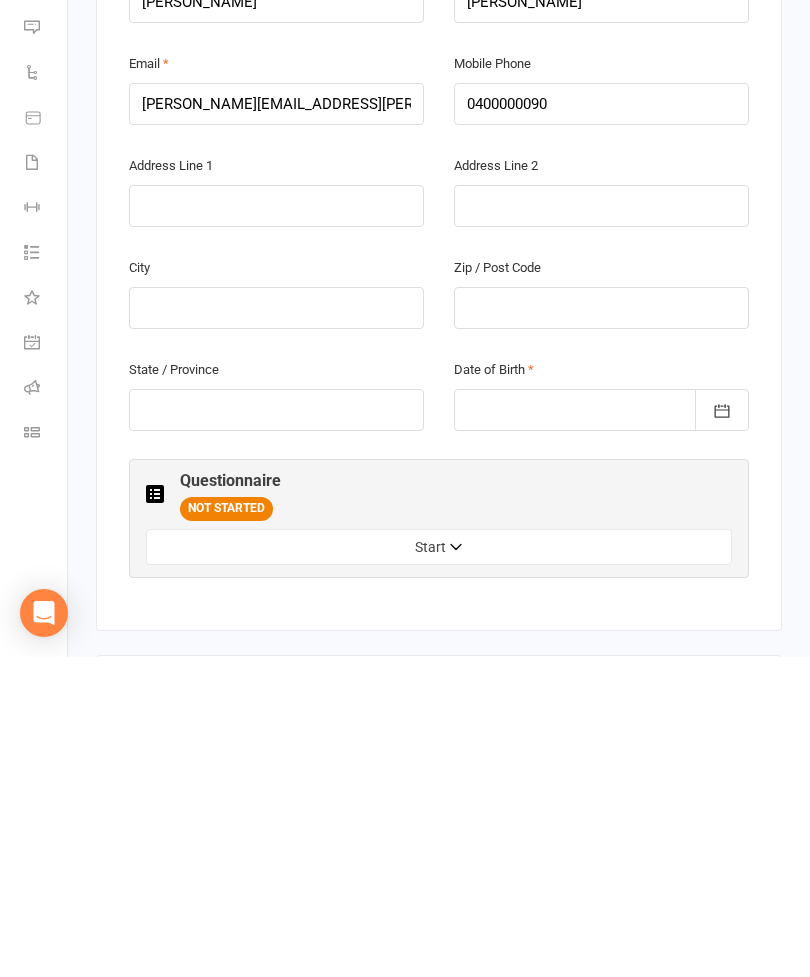 click at bounding box center [601, 730] 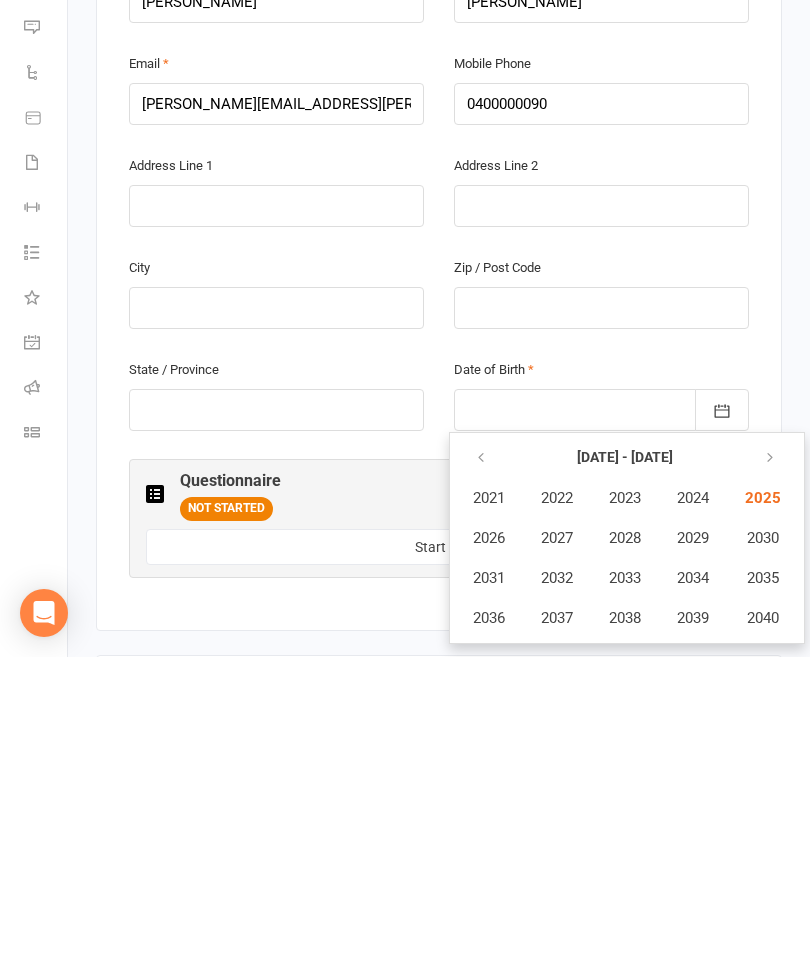 scroll, scrollTop: 606, scrollLeft: 0, axis: vertical 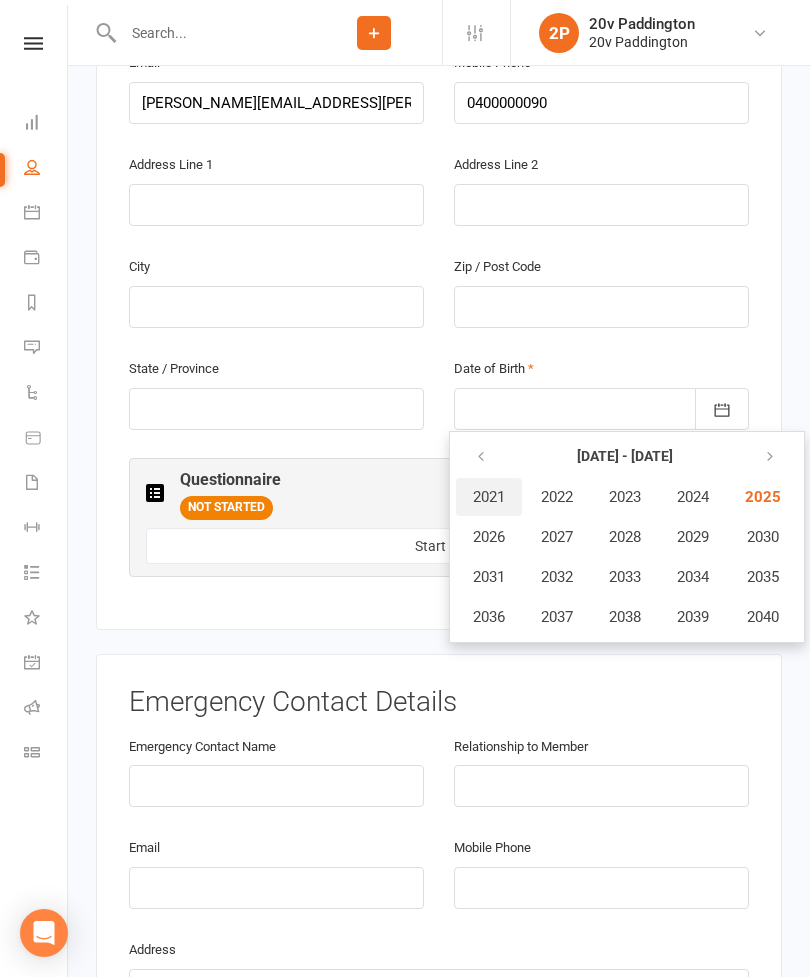 click on "2021" at bounding box center [489, 497] 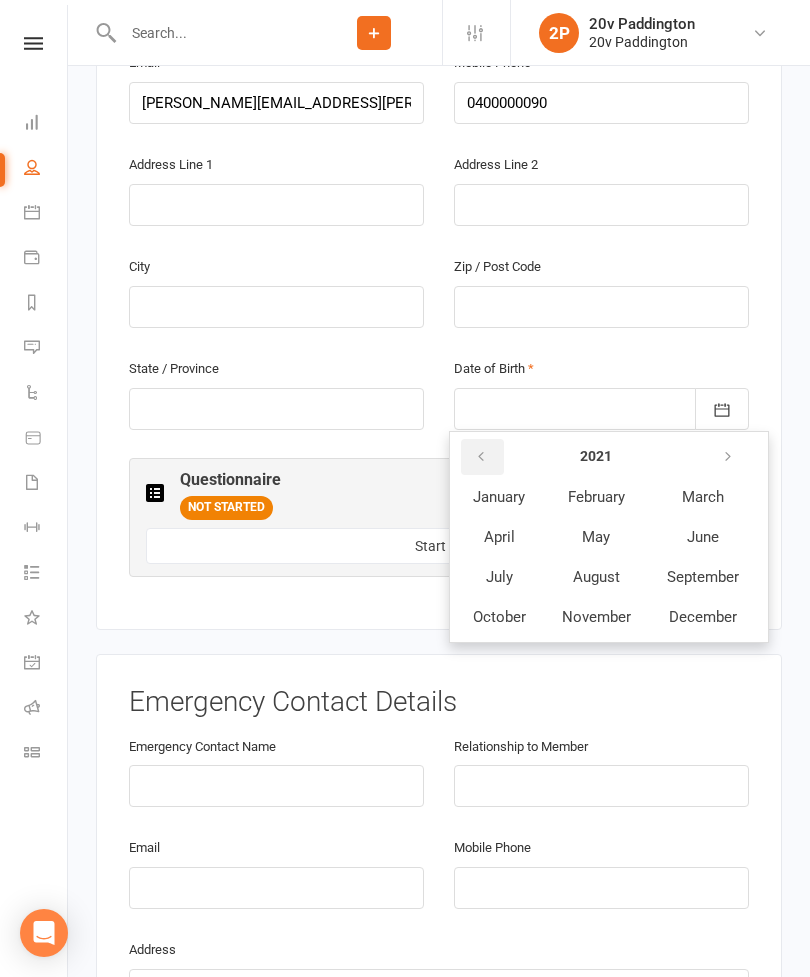 click at bounding box center [481, 457] 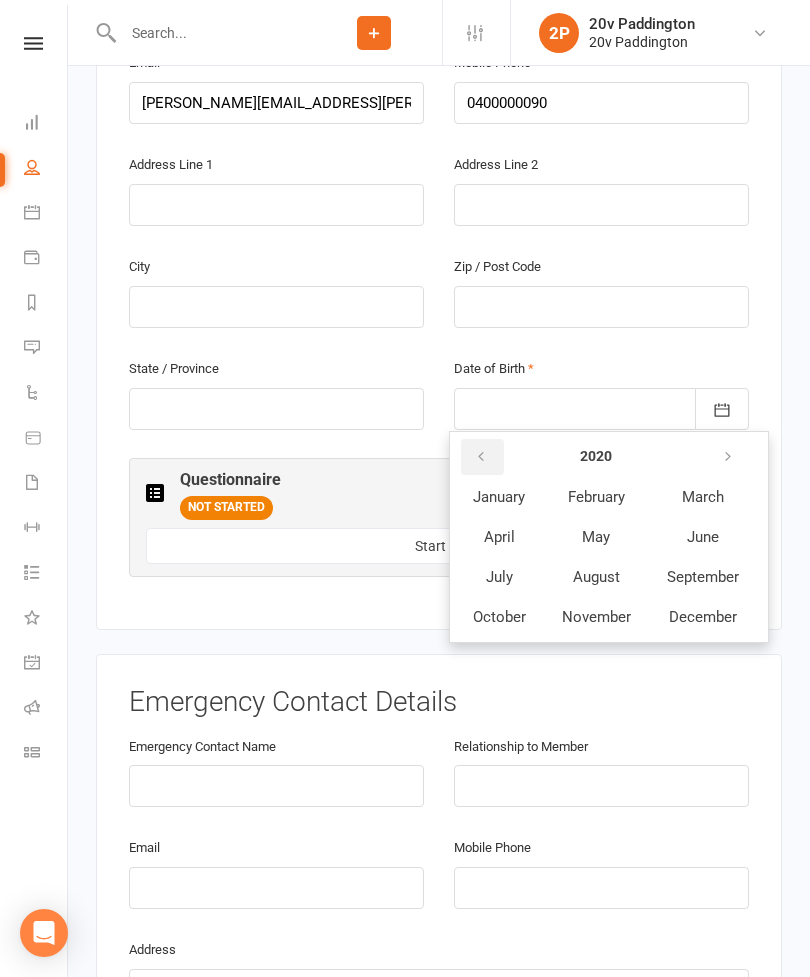 click at bounding box center [481, 457] 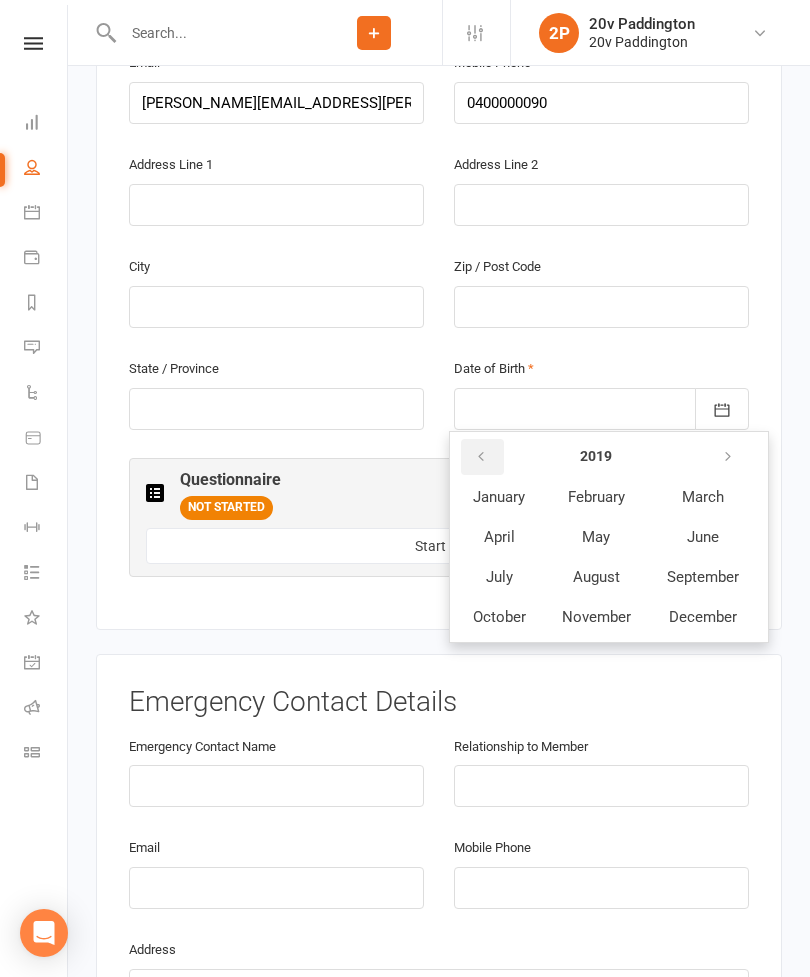click at bounding box center [481, 457] 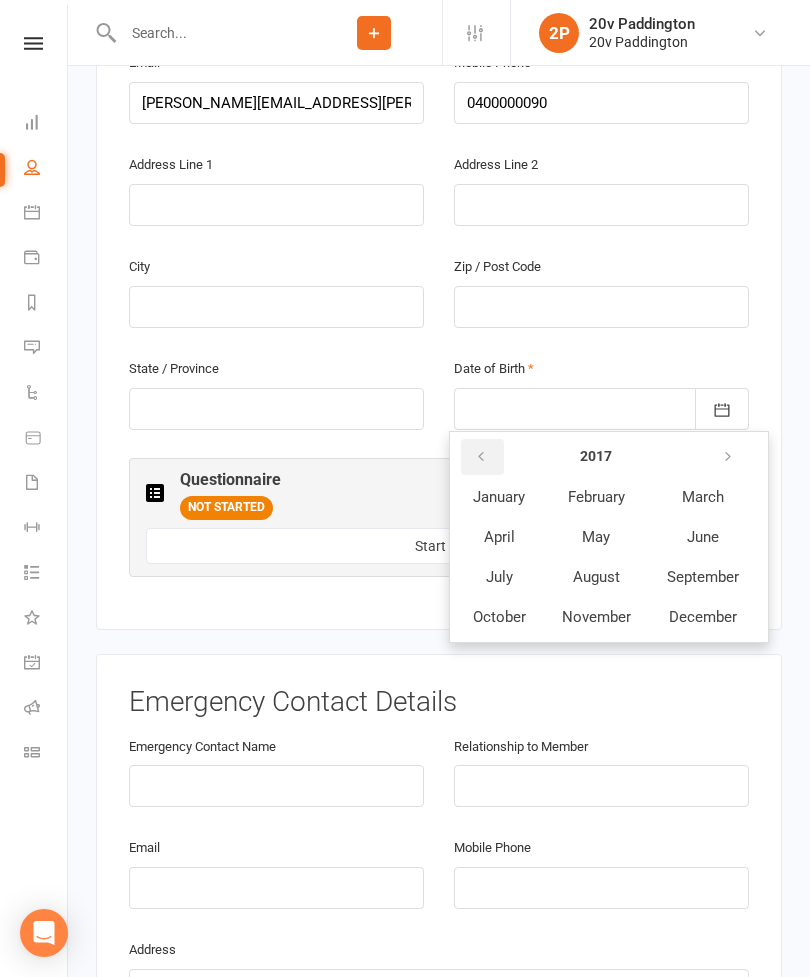 click at bounding box center (482, 457) 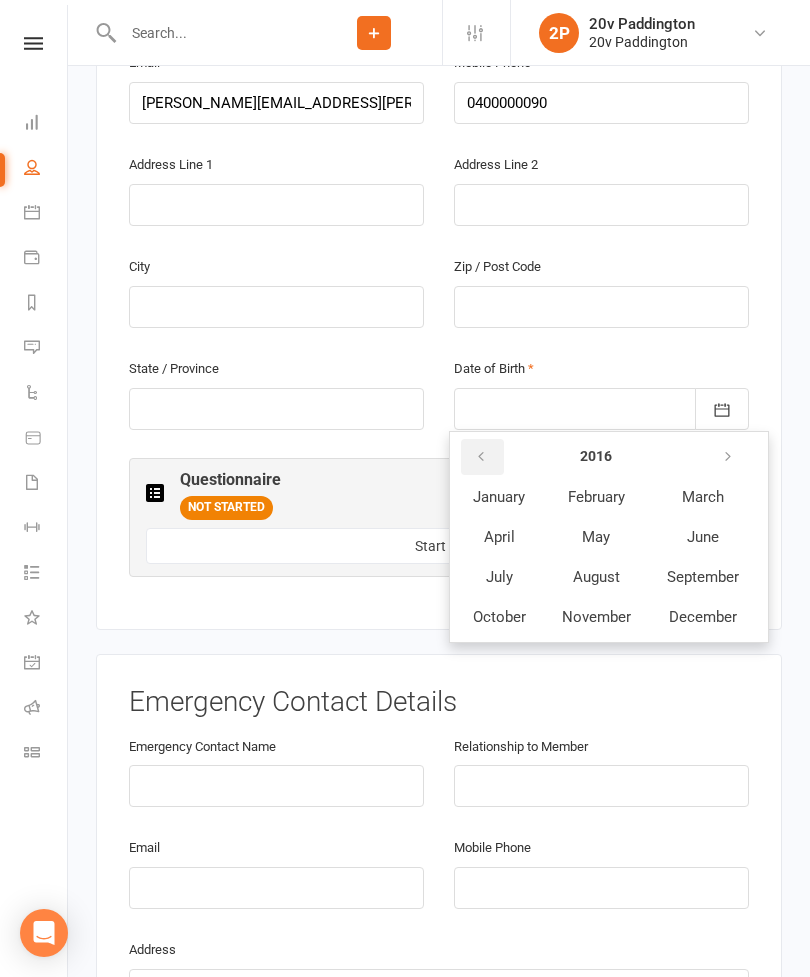 click at bounding box center [482, 457] 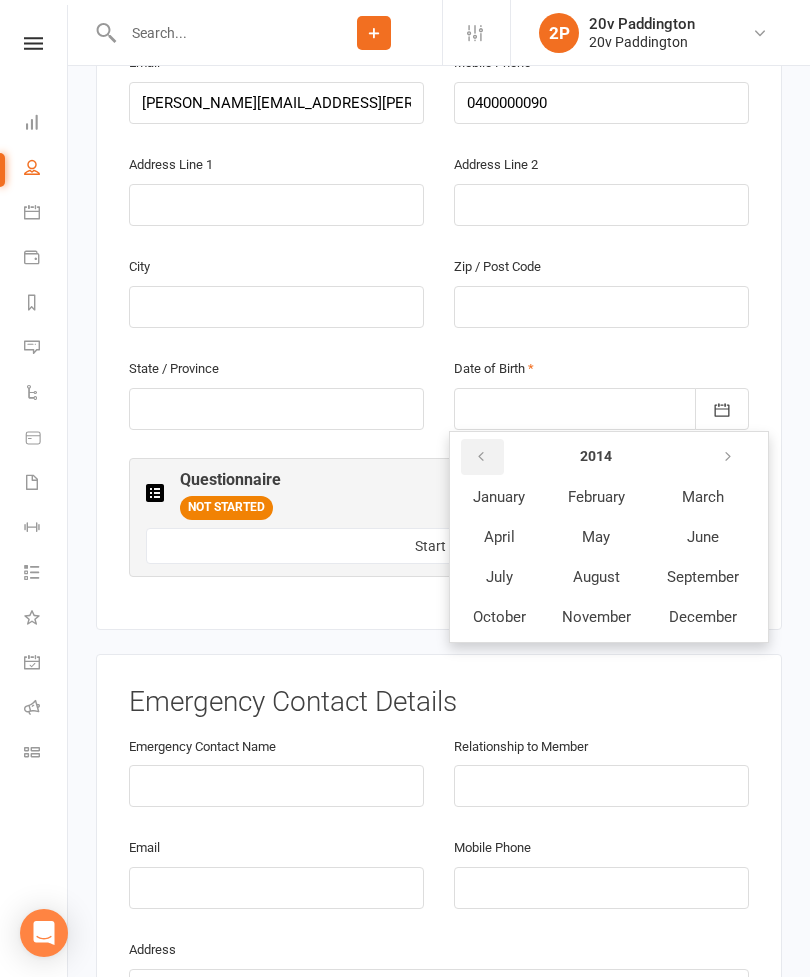 click at bounding box center (481, 457) 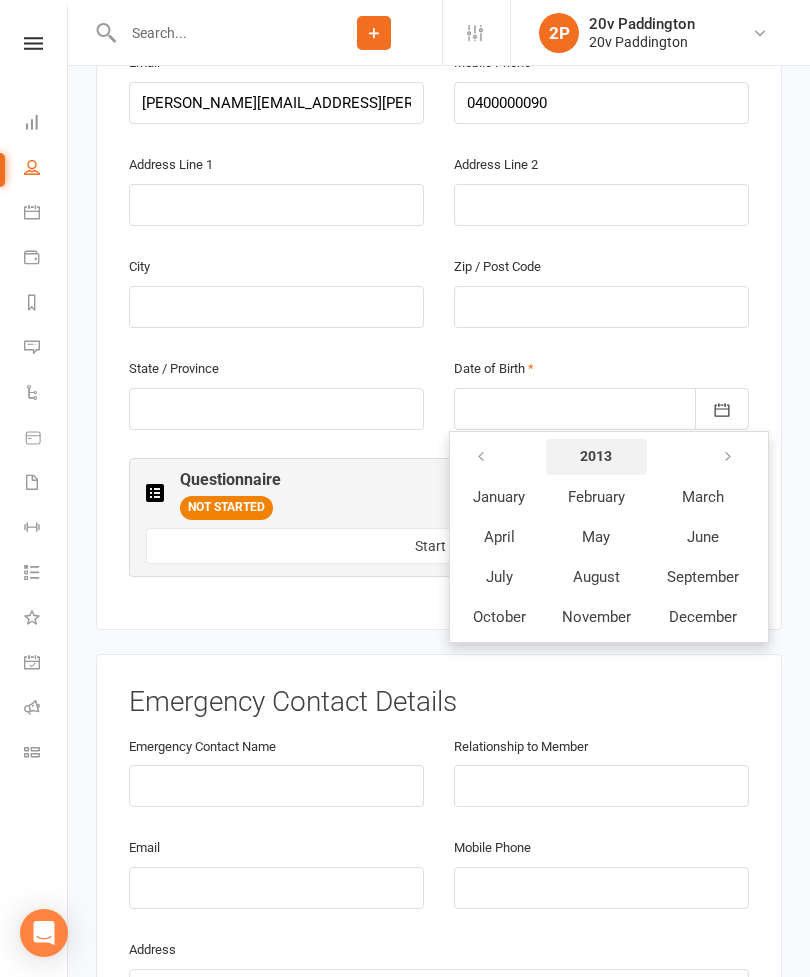click on "2013" at bounding box center (596, 456) 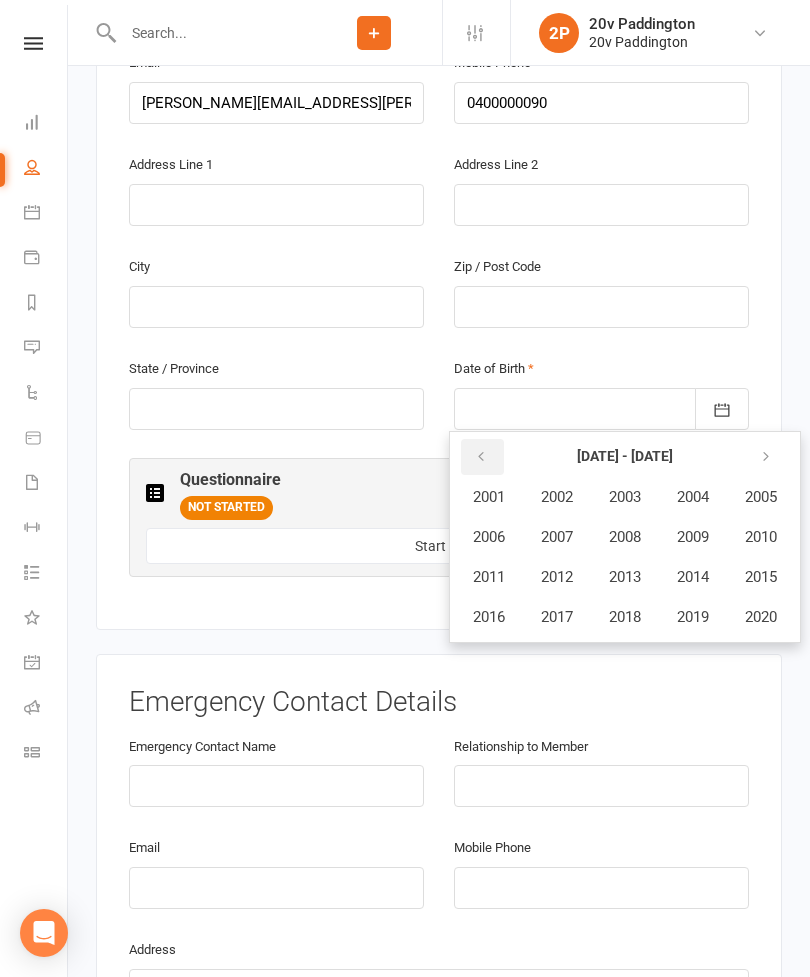 click at bounding box center (481, 457) 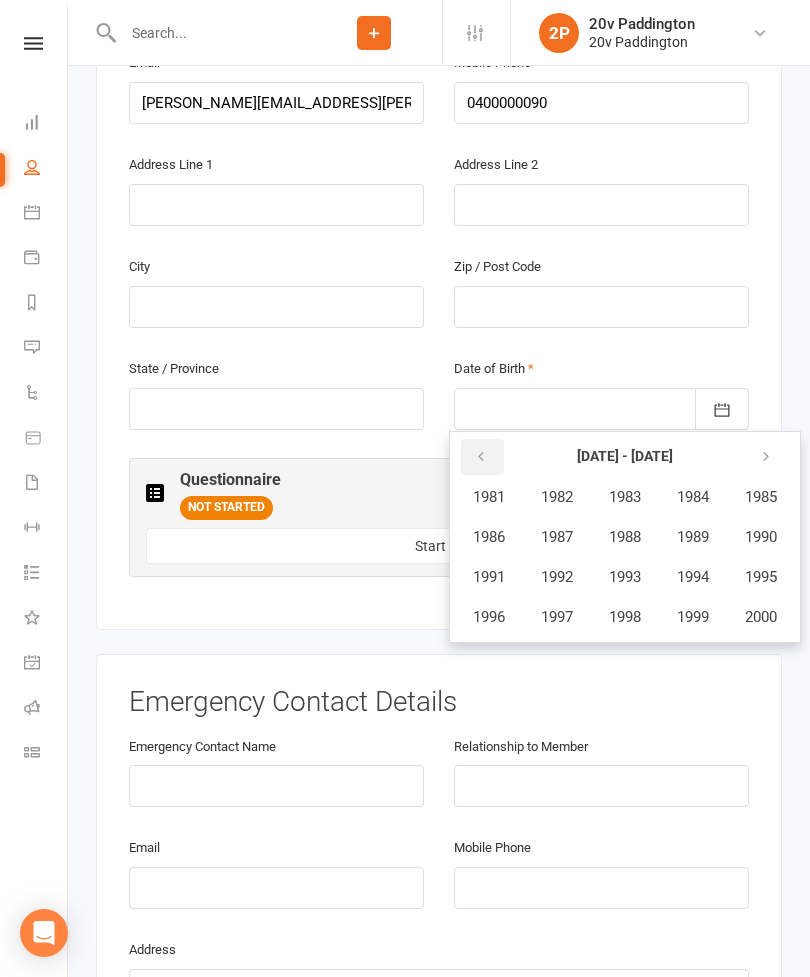 click at bounding box center [481, 457] 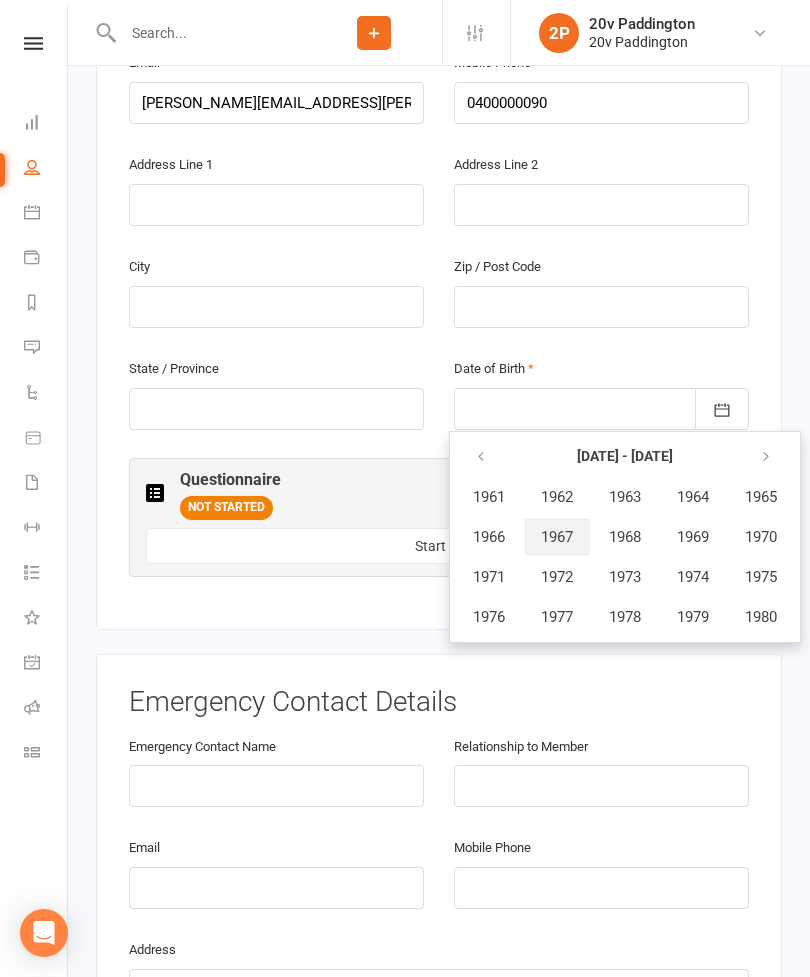 click on "1967" at bounding box center [557, 537] 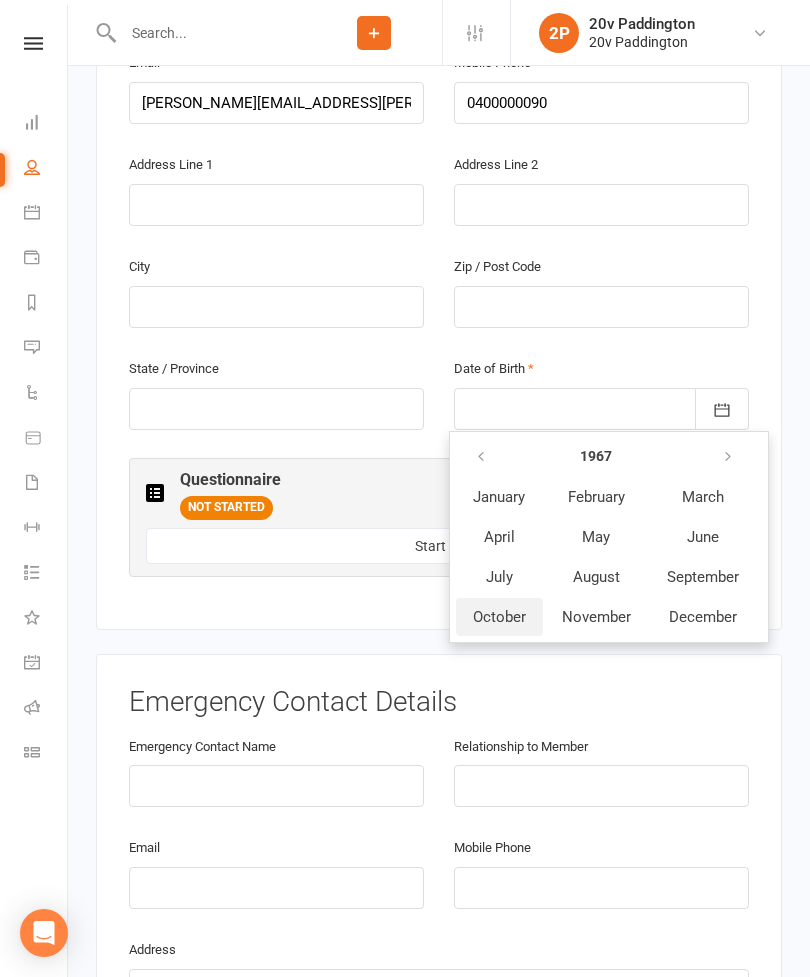 click on "October" at bounding box center [499, 617] 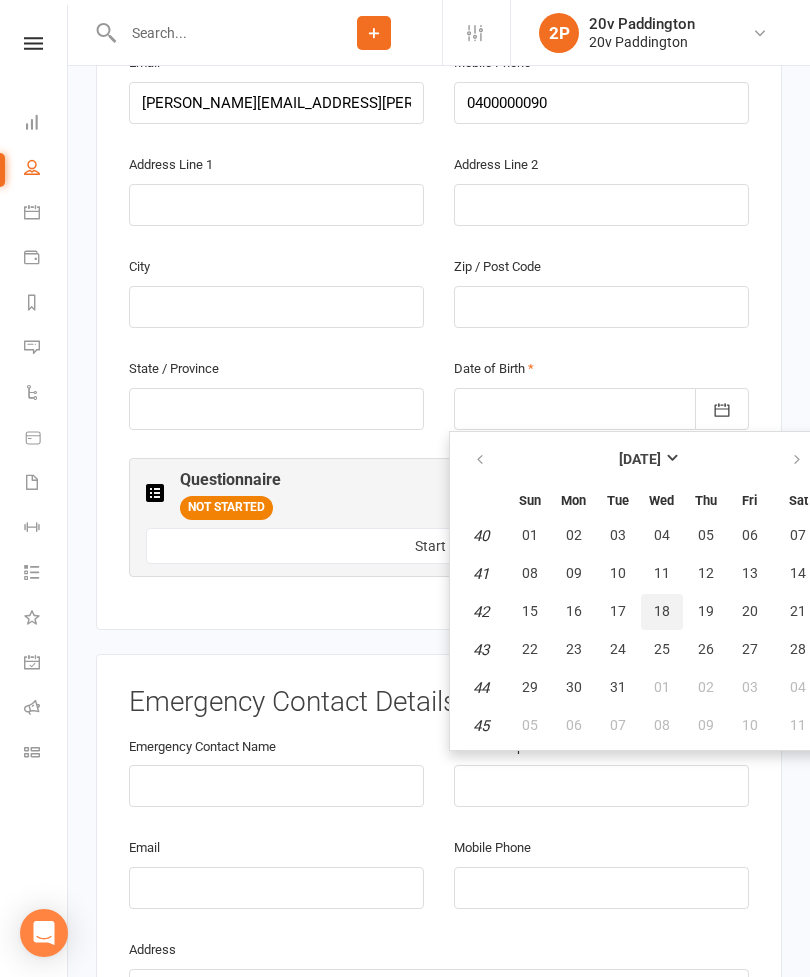click on "18" at bounding box center [662, 611] 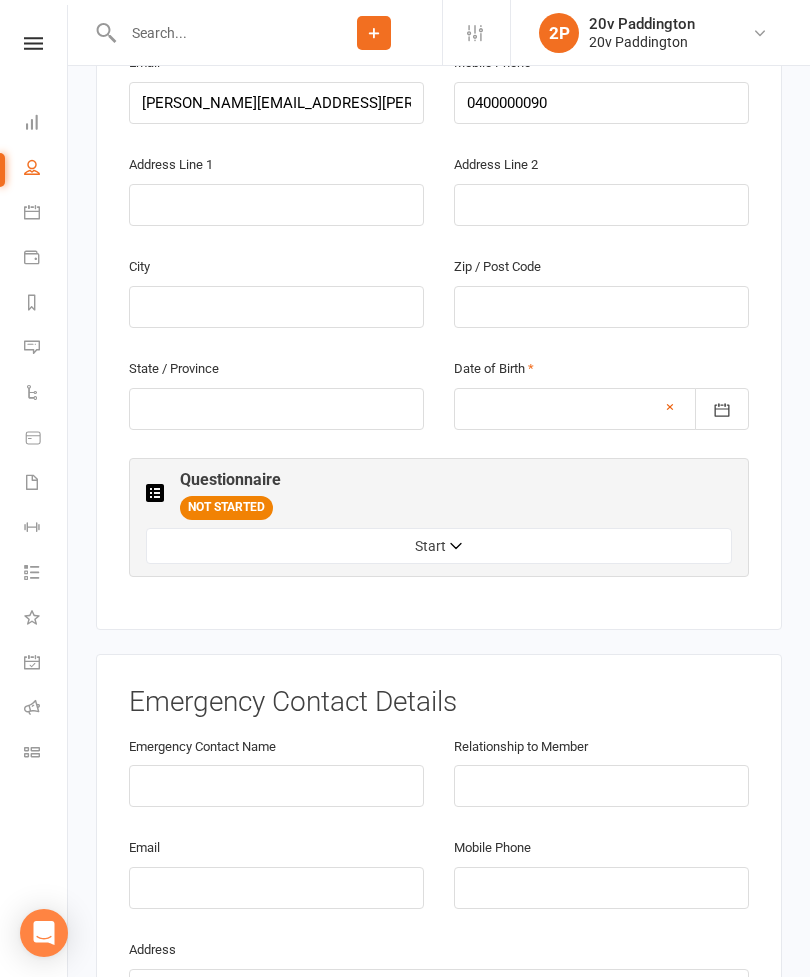 type on "[DATE]" 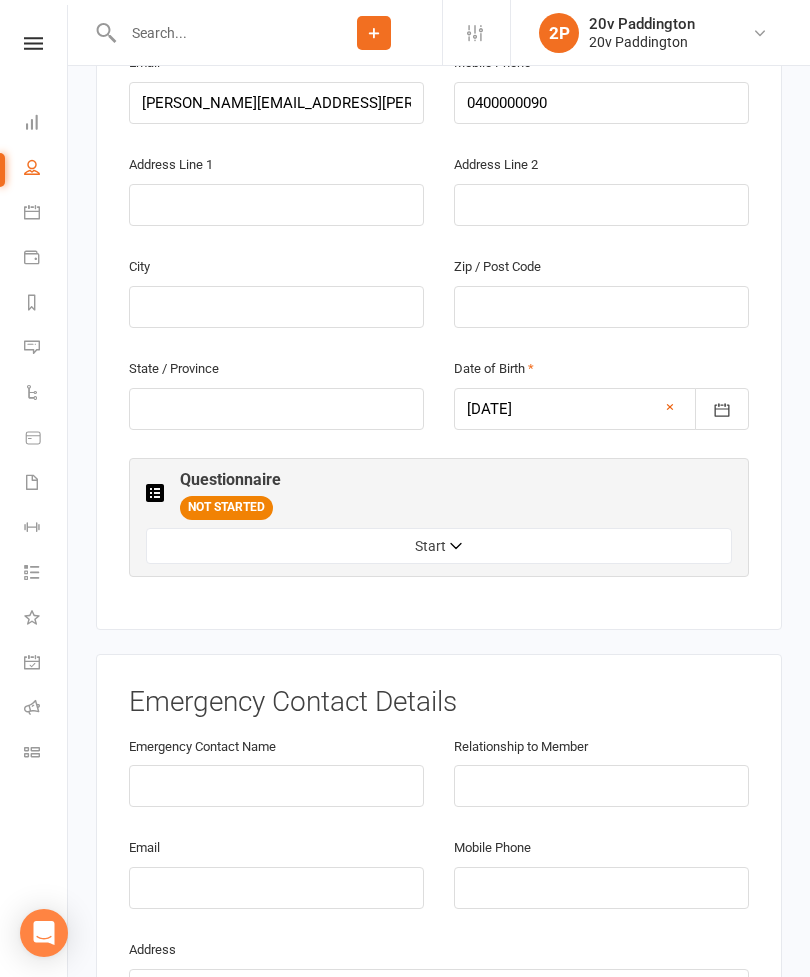click on "NOT STARTED" at bounding box center [226, 508] 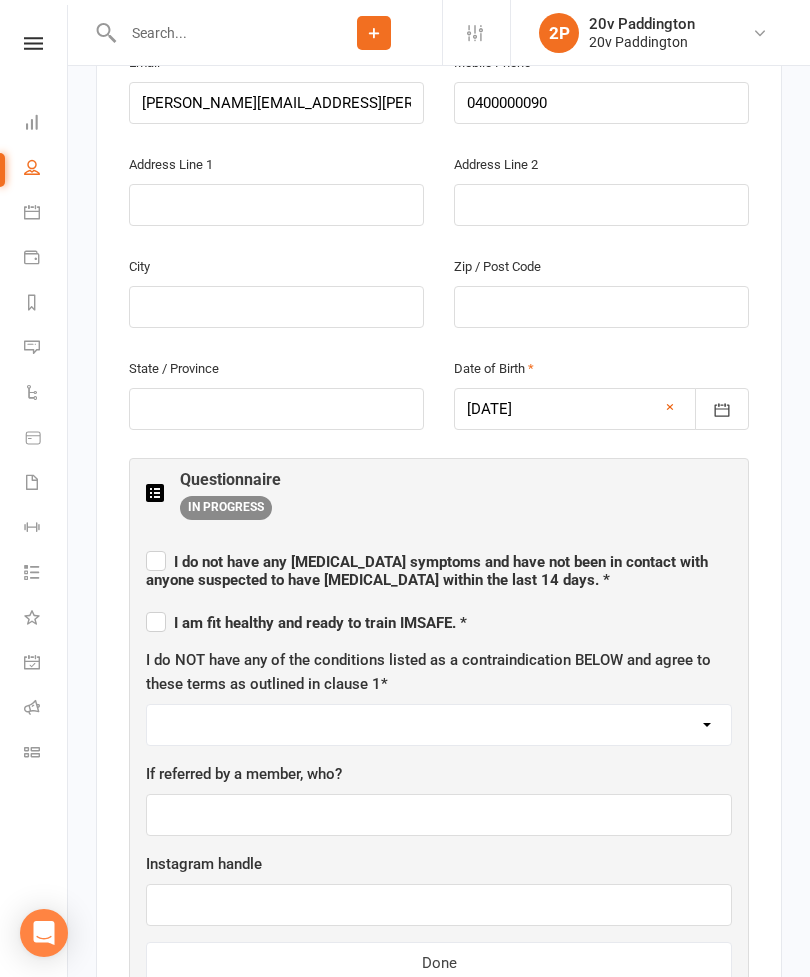 click on "I do not have any [MEDICAL_DATA] symptoms and have not been in contact with anyone suspected to have [MEDICAL_DATA] within the last 14 days.   *" at bounding box center [439, 568] 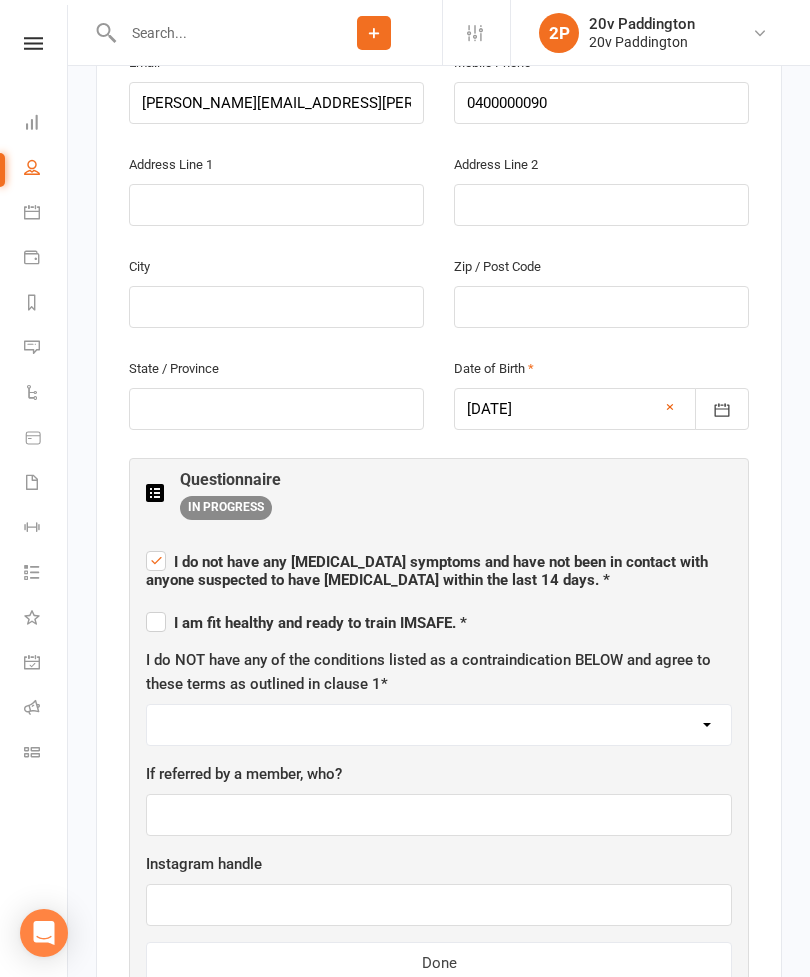 checkbox on "true" 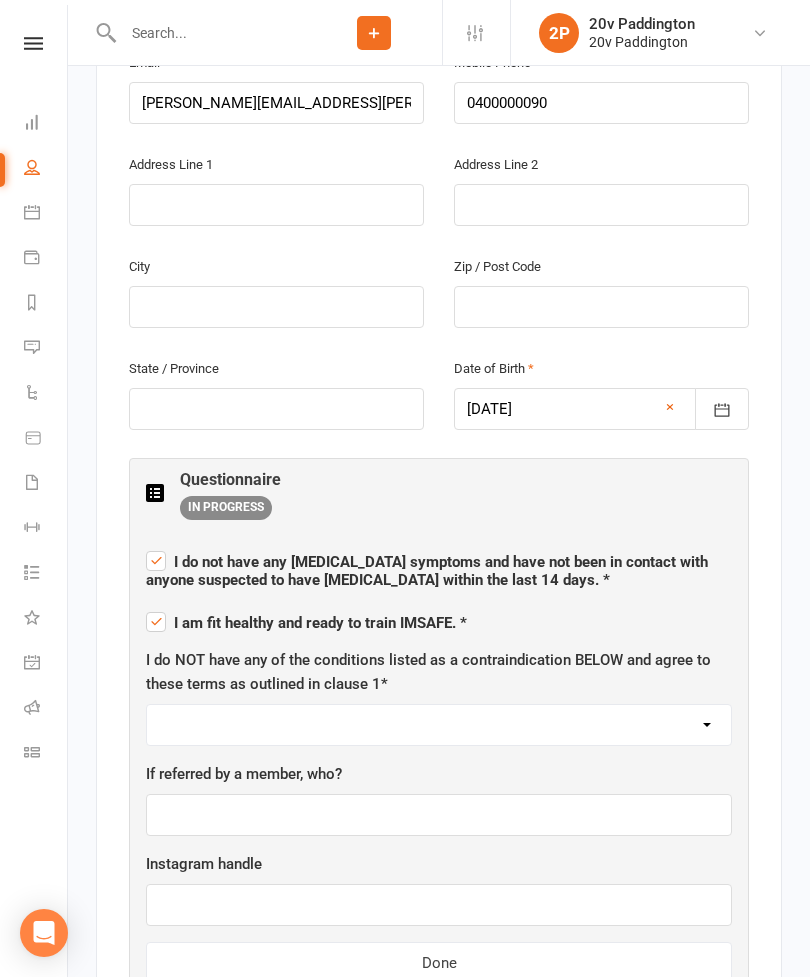 checkbox on "true" 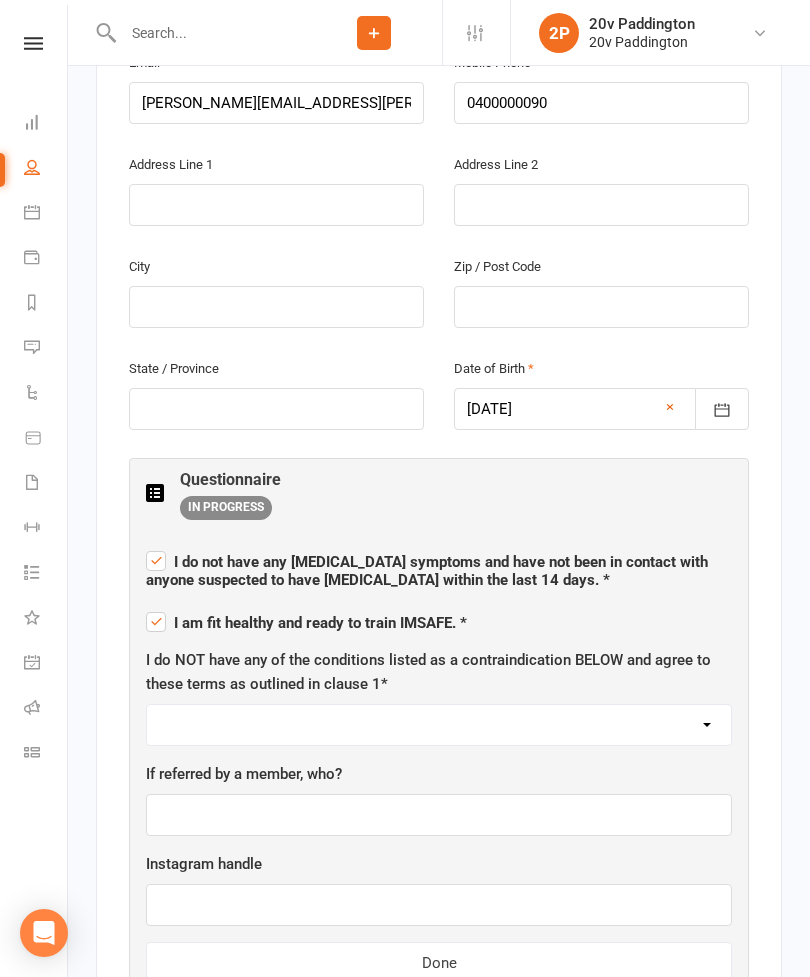 click on "I AGREE" at bounding box center (439, 725) 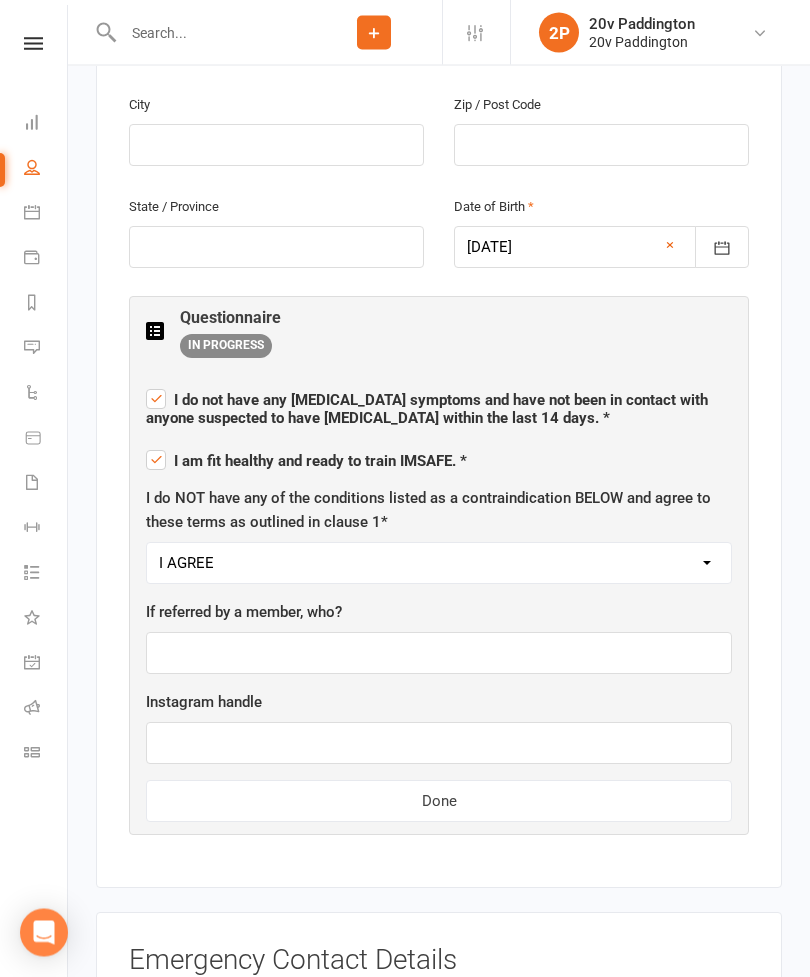 scroll, scrollTop: 768, scrollLeft: 0, axis: vertical 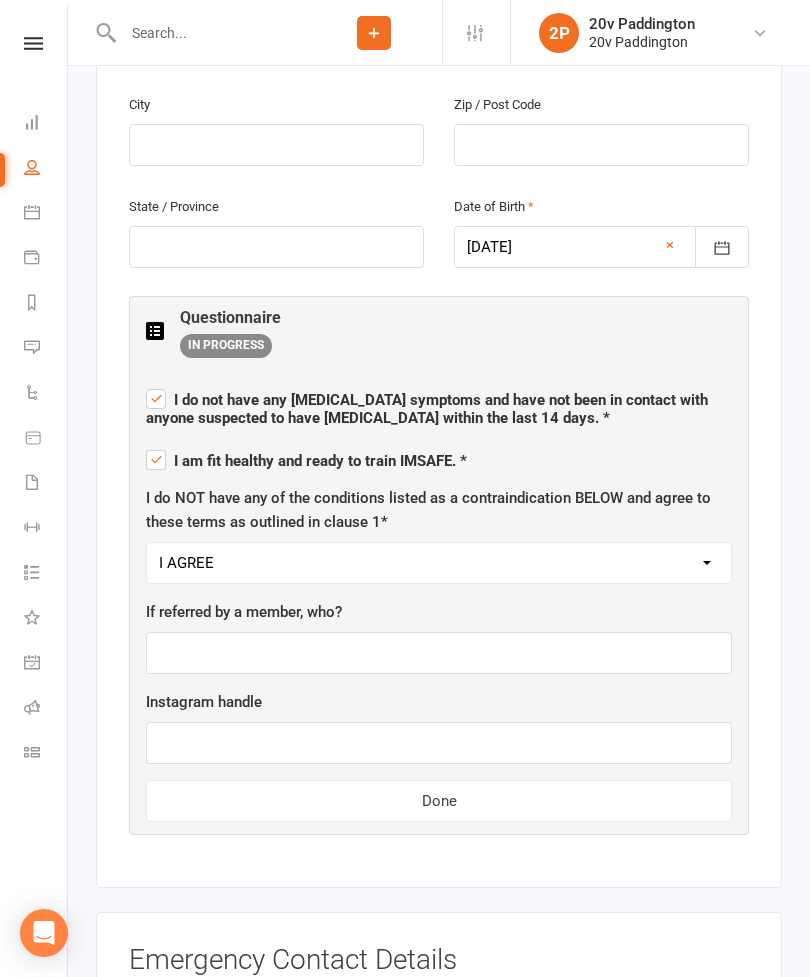 click on "Done" at bounding box center (439, 801) 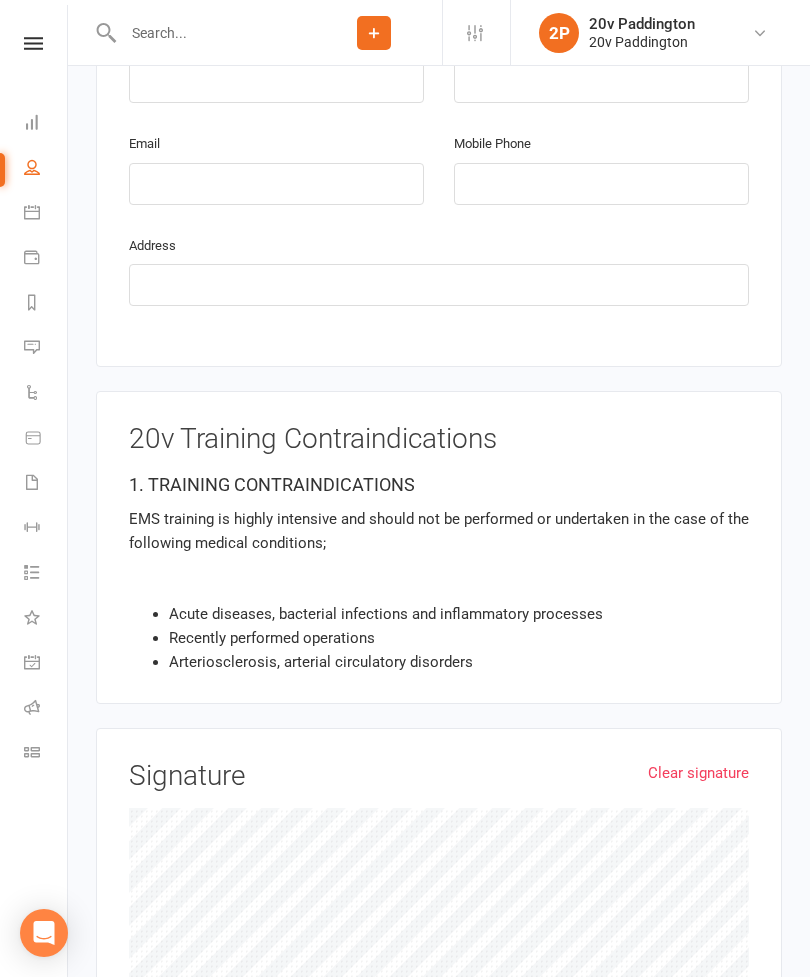 scroll, scrollTop: 1341, scrollLeft: 0, axis: vertical 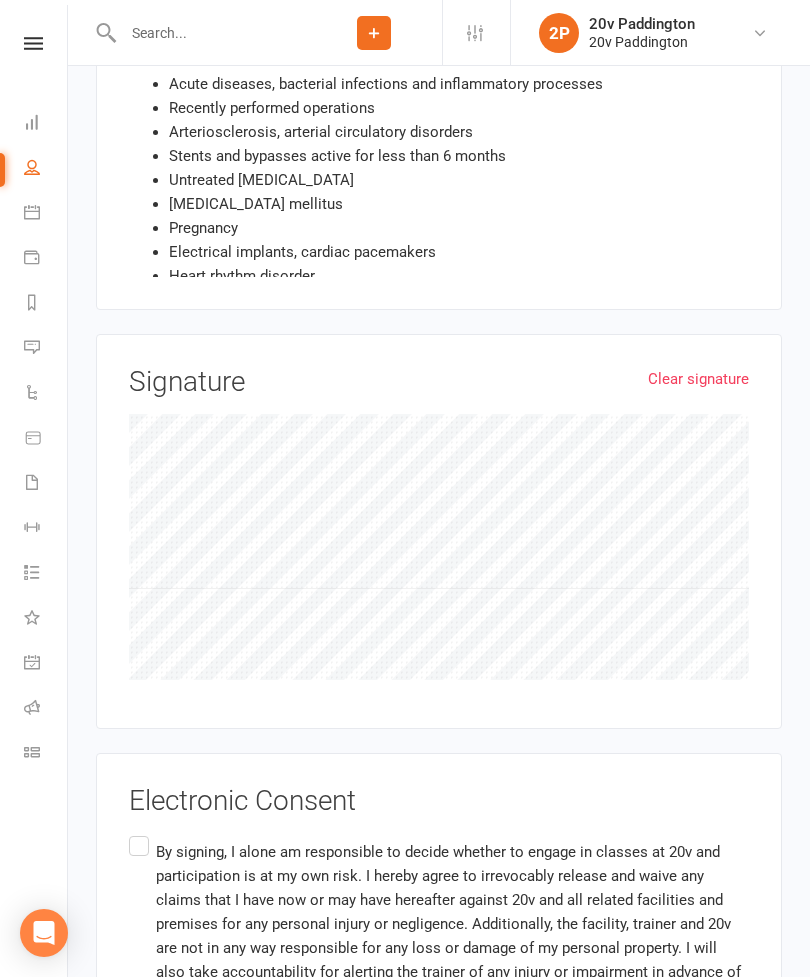 click on "By signing, I alone am responsible to decide whether to engage in classes at 20v and participation is at my own risk. I hereby agree to irrevocably release and waive any claims that I have now or may have hereafter against 20v and all related facilities and premises for any personal injury or negligence. Additionally, the facility, trainer and 20v are not in any way responsible for any loss or damage of my personal property. I will also take accountability for alerting the trainer of any injury or impairment in advance of my session. If I cause any unreasonable damage to the facility or equipment, I will be responsible for making good/ payment occurred to make good. If any of these Terms is held by a court to be unenforceable or invalid, the remaining provisions will continue in effect." at bounding box center [439, 959] 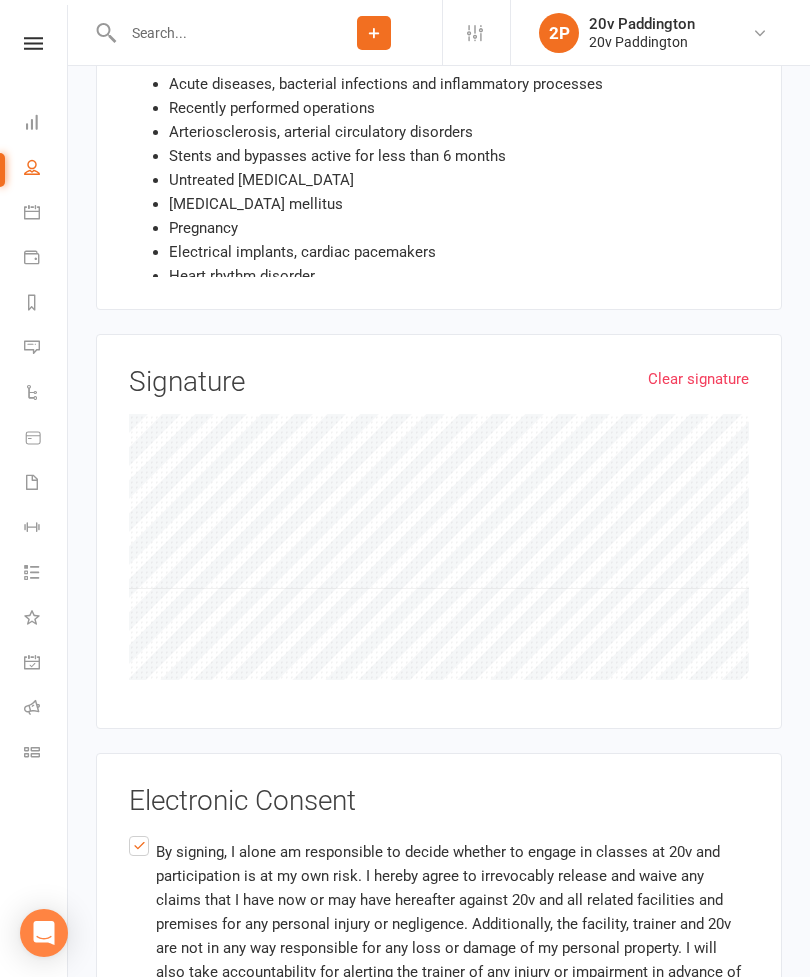 scroll, scrollTop: 1897, scrollLeft: 0, axis: vertical 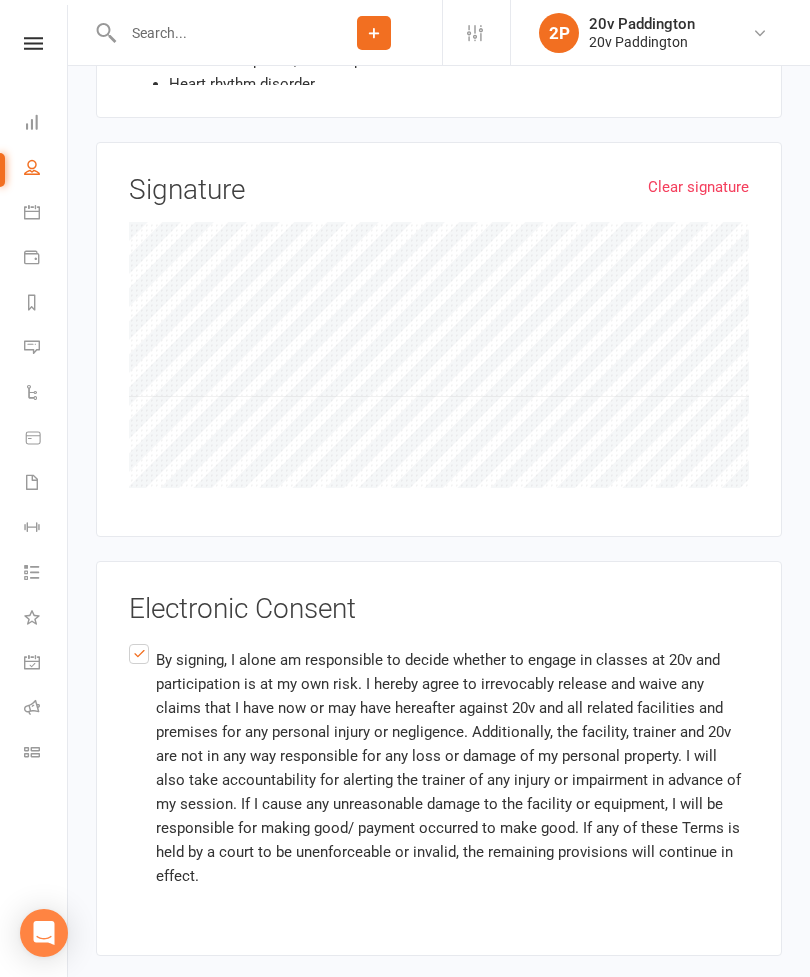 click on "Agree & Submit" at bounding box center (178, 1001) 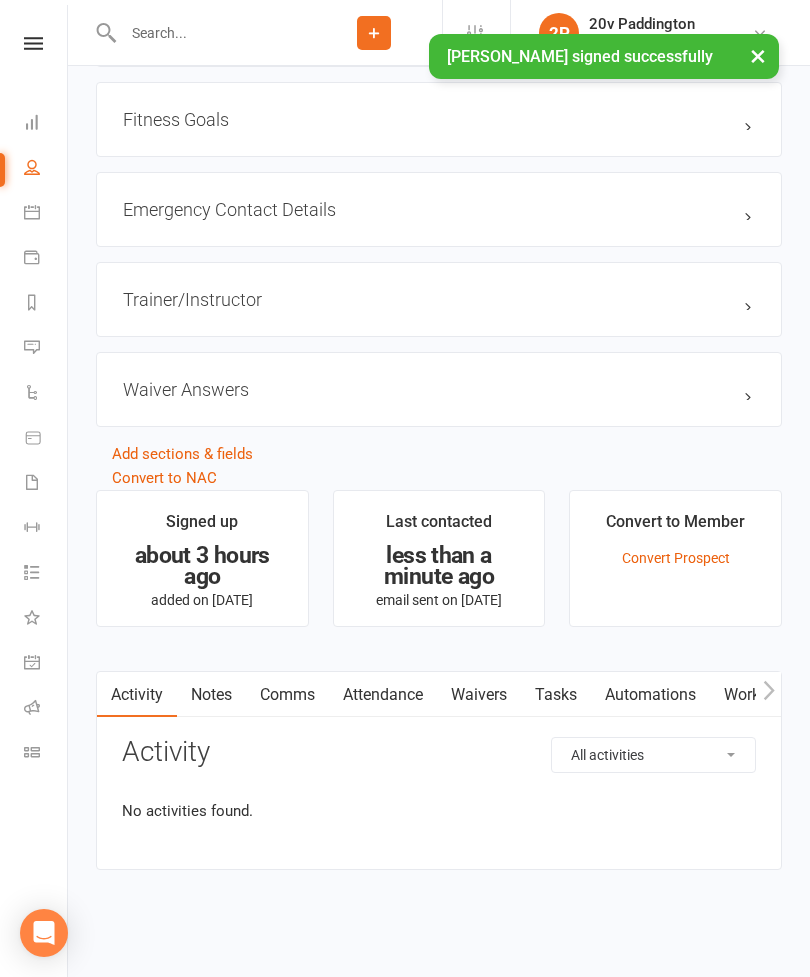 scroll, scrollTop: 0, scrollLeft: 0, axis: both 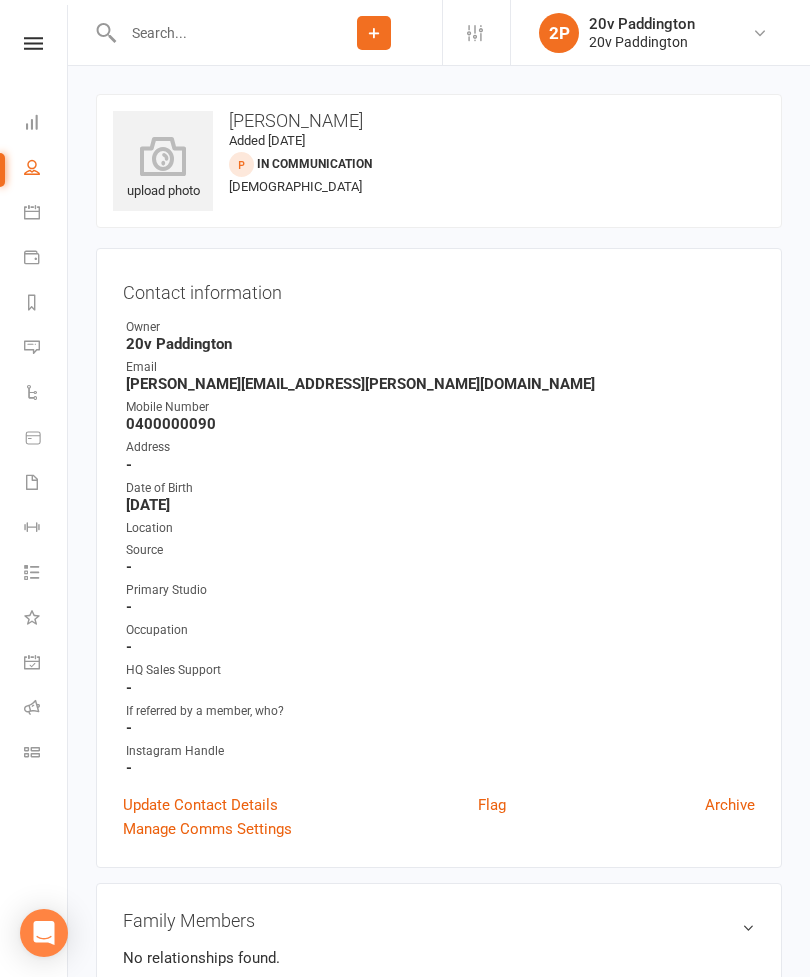 click at bounding box center [32, 347] 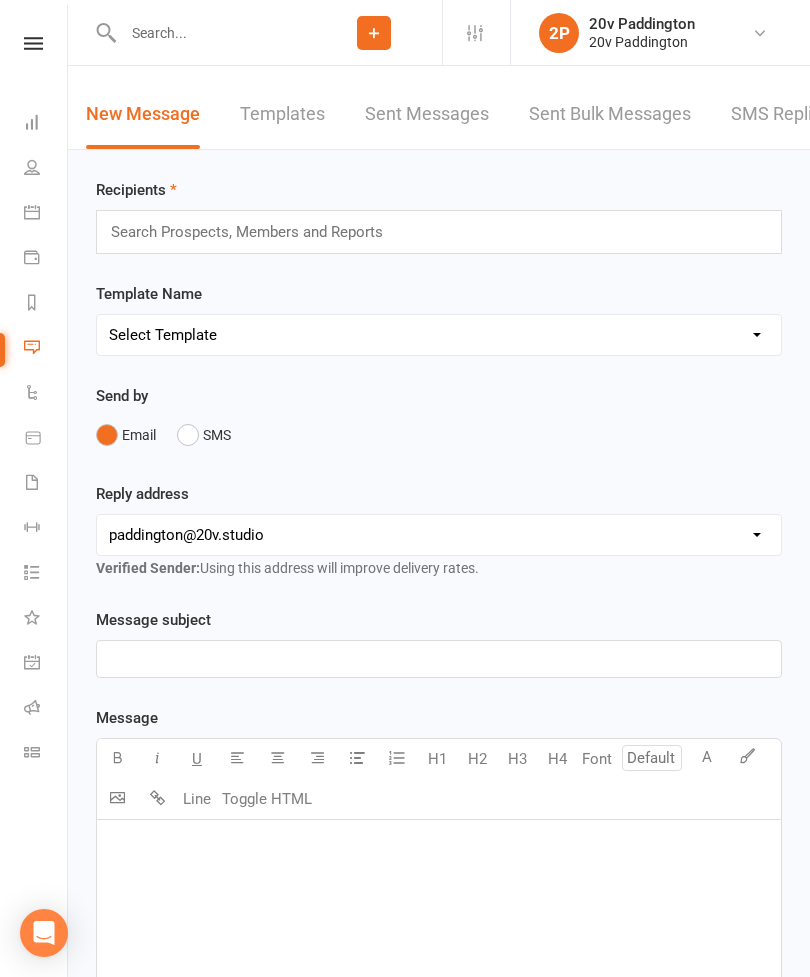 click on "SMS Replies" at bounding box center [781, 114] 